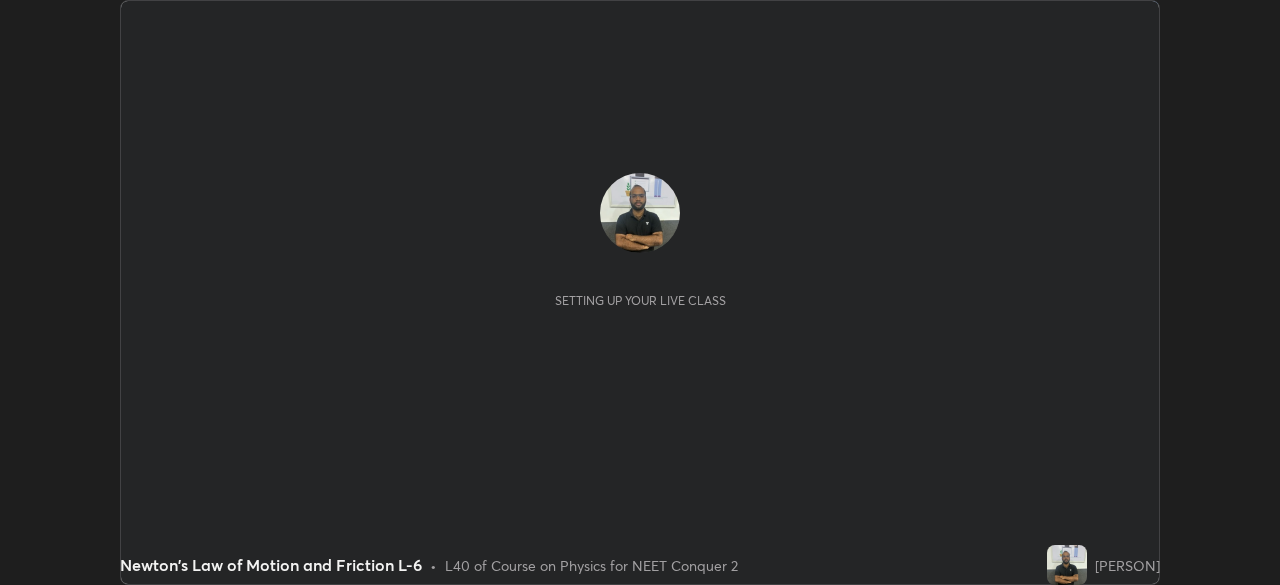 scroll, scrollTop: 0, scrollLeft: 0, axis: both 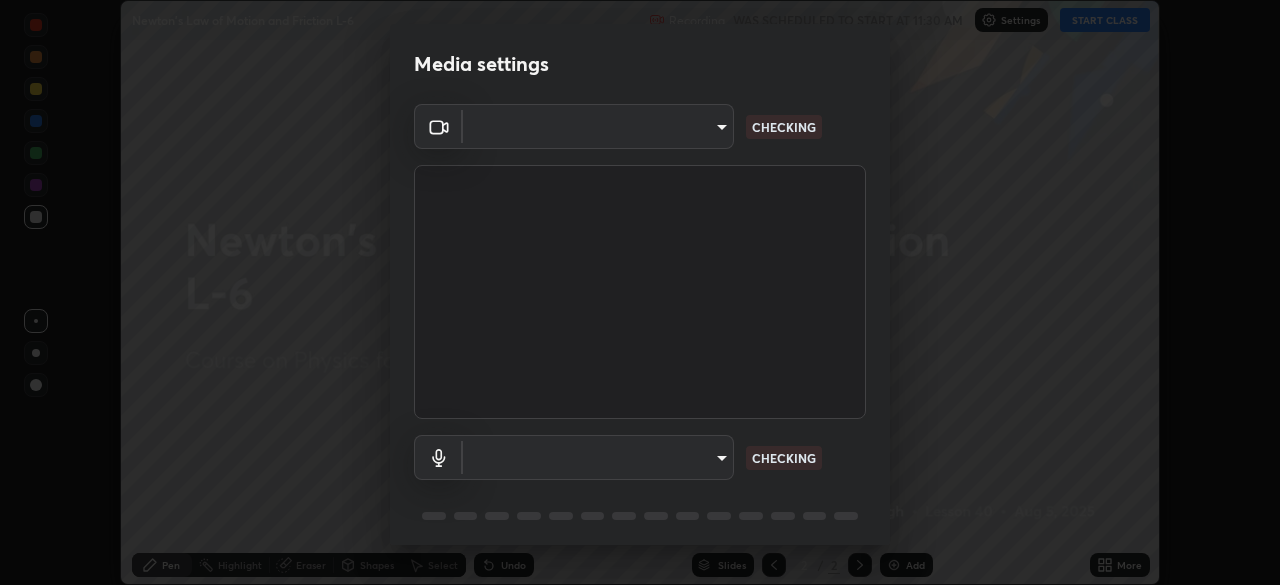 type on "e68af464f7f9ec2662c8dd58f0462b2d9bd4a3adfc91c634b4d9ed550f7d79d6" 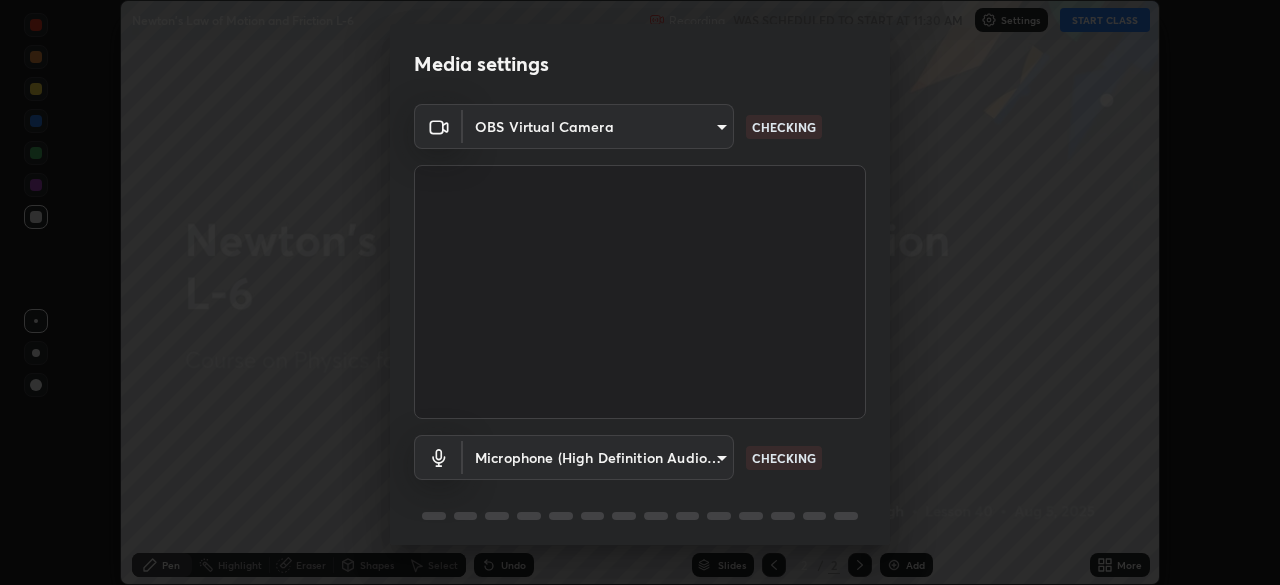 scroll, scrollTop: 71, scrollLeft: 0, axis: vertical 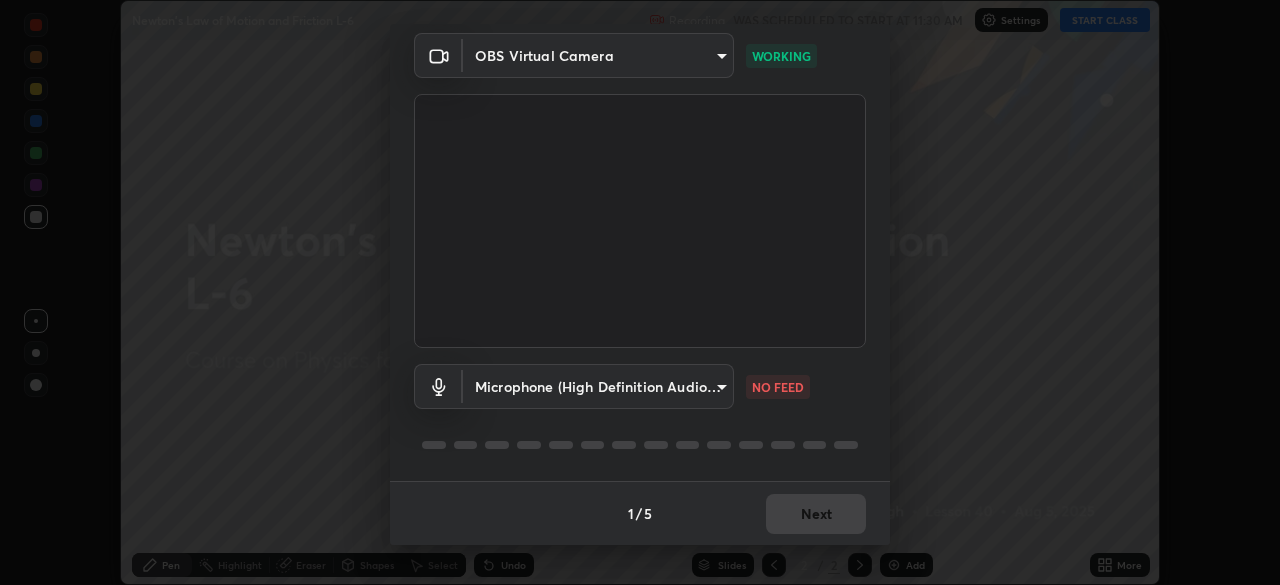 click on "Erase all Newton's Law of Motion and Friction L-6 Recording WAS SCHEDULED TO START AT  11:30 AM Settings START CLASS Setting up your live class Newton's Law of Motion and Friction L-6 • L40 of Course on Physics for NEET Conquer 2 [PERSON] Pen Highlight Eraser Shapes Select Undo Slides 2 / 2 Add More No doubts shared Encourage your learners to ask a doubt for better clarity Report an issue Reason for reporting Buffering Chat not working Audio - Video sync issue Educator video quality low ​ Attach an image Report Media settings OBS Virtual Camera e68af464f7f9ec2662c8dd58f0462b2d9bd4a3adfc91c634b4d9ed550f7d79d6 WORKING Microphone (High Definition Audio Device) a7f7b396406f2fc47ee5579249efe5499b1f1c2fa23e515da08d6be7c687742f NO FEED 1 / 5 Next" at bounding box center [640, 292] 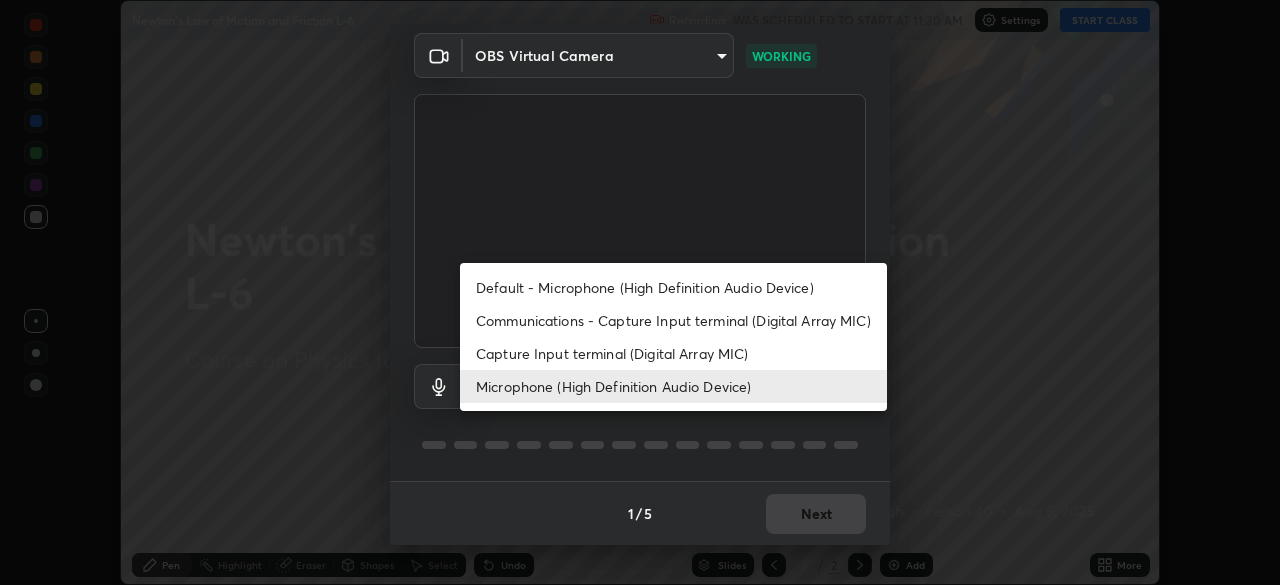 click on "Communications - Capture Input terminal (Digital Array MIC)" at bounding box center (673, 320) 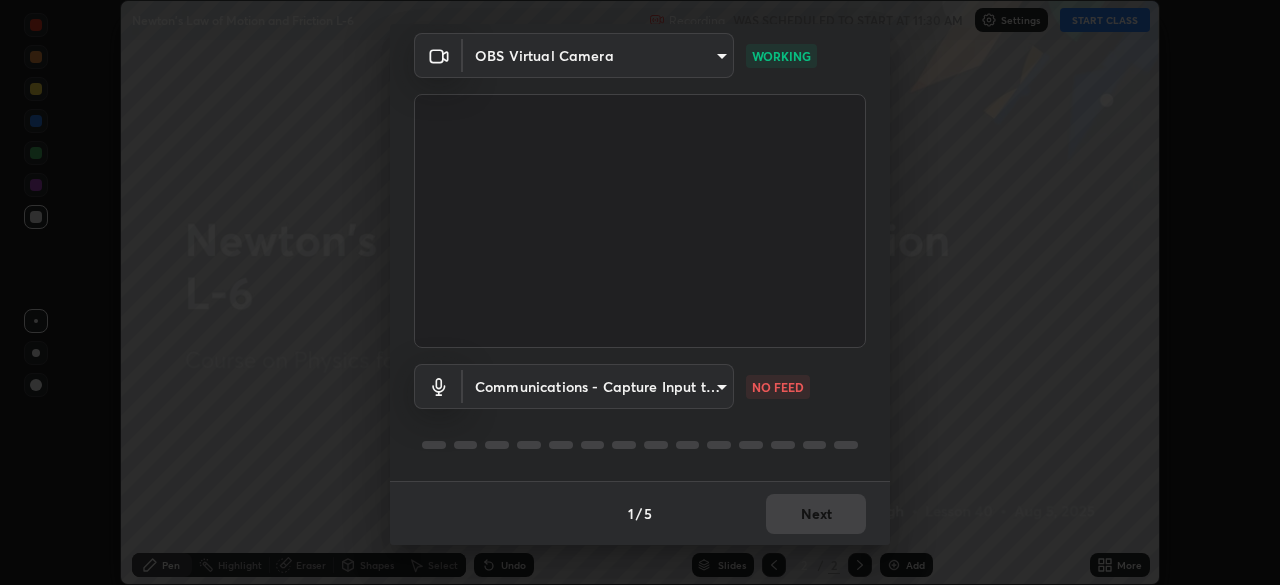 click on "Erase all Newton's Law of Motion and Friction L-6 Recording WAS SCHEDULED TO START AT  11:30 AM Settings START CLASS Setting up your live class Newton's Law of Motion and Friction L-6 • L40 of Course on Physics for NEET Conquer 2 [PERSON] Pen Highlight Eraser Shapes Select Undo Slides 2 / 2 Add More No doubts shared Encourage your learners to ask a doubt for better clarity Report an issue Reason for reporting Buffering Chat not working Audio - Video sync issue Educator video quality low ​ Attach an image Report Media settings OBS Virtual Camera e68af464f7f9ec2662c8dd58f0462b2d9bd4a3adfc91c634b4d9ed550f7d79d6 WORKING Communications - Capture Input terminal (Digital Array MIC) communications NO FEED 1 / 5 Next" at bounding box center (640, 292) 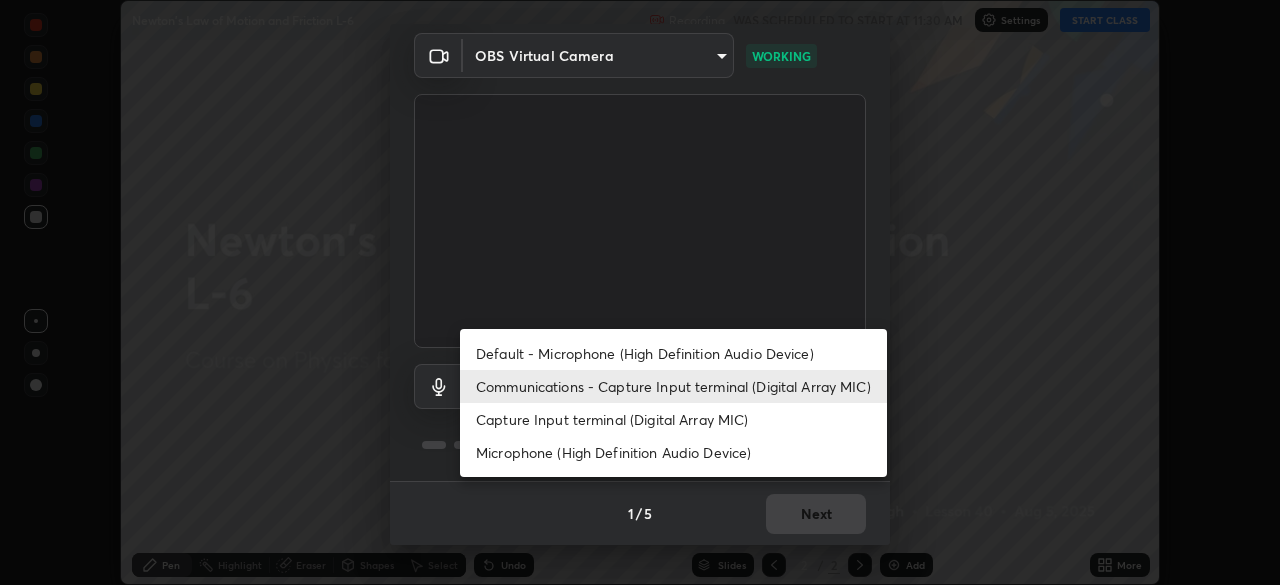 click on "Capture Input terminal (Digital Array MIC)" at bounding box center [673, 419] 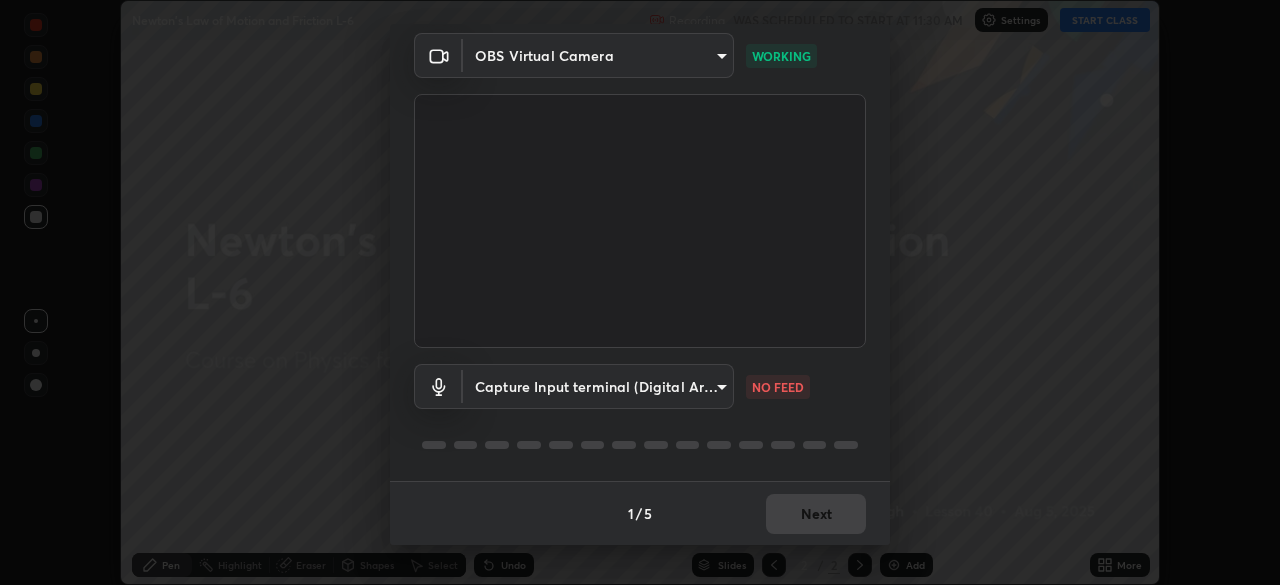 click on "Erase all Newton's Law of Motion and Friction L-6 Recording WAS SCHEDULED TO START AT  11:30 AM Settings START CLASS Setting up your live class Newton's Law of Motion and Friction L-6 • L40 of Course on Physics for NEET Conquer 2 [PERSON] Pen Highlight Eraser Shapes Select Undo Slides 2 / 2 Add More No doubts shared Encourage your learners to ask a doubt for better clarity Report an issue Reason for reporting Buffering Chat not working Audio - Video sync issue Educator video quality low ​ Attach an image Report Media settings OBS Virtual Camera e68af464f7f9ec2662c8dd58f0462b2d9bd4a3adfc91c634b4d9ed550f7d79d6 WORKING Capture Input terminal (Digital Array MIC) 8b57a750f828db792efd8d655db7f8dd14a6ed4f628cca00c24be0a764235fb0 NO FEED 1 / 5 Next" at bounding box center [640, 292] 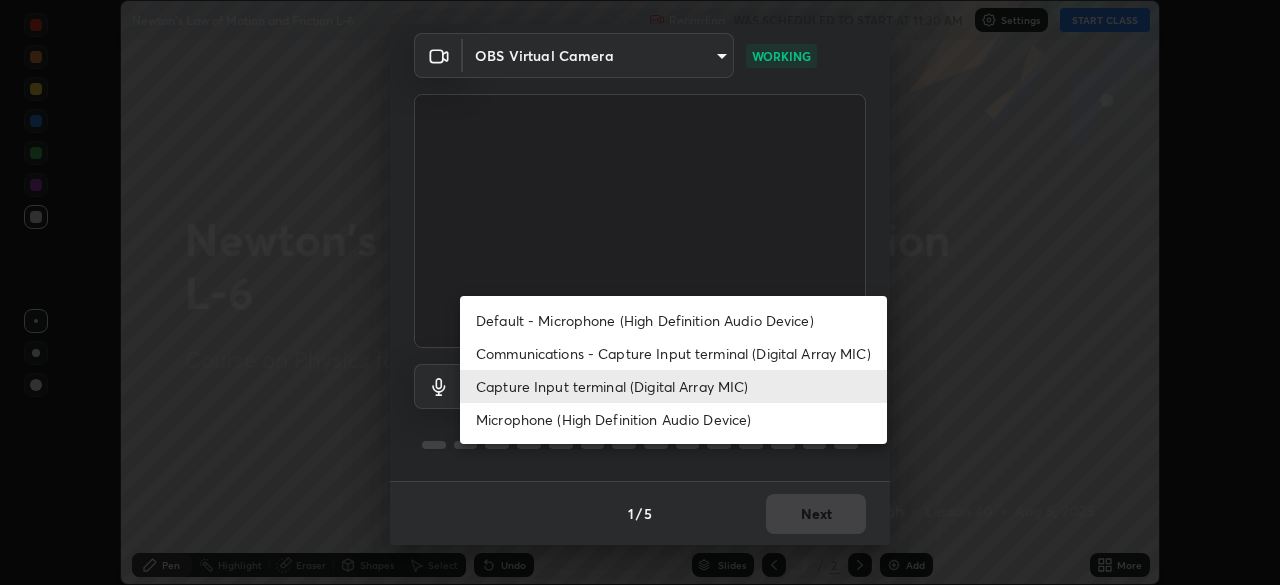 click on "Microphone (High Definition Audio Device)" at bounding box center [673, 419] 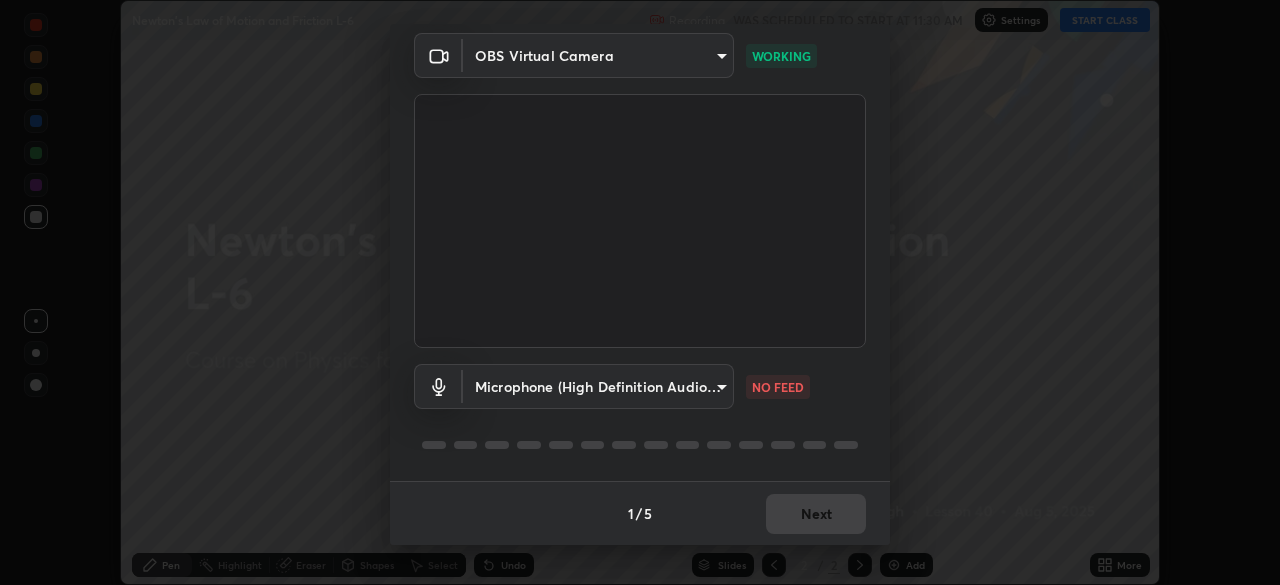 click on "Erase all Newton's Law of Motion and Friction L-6 Recording WAS SCHEDULED TO START AT  11:30 AM Settings START CLASS Setting up your live class Newton's Law of Motion and Friction L-6 • L40 of Course on Physics for NEET Conquer 2 [PERSON] Pen Highlight Eraser Shapes Select Undo Slides 2 / 2 Add More No doubts shared Encourage your learners to ask a doubt for better clarity Report an issue Reason for reporting Buffering Chat not working Audio - Video sync issue Educator video quality low ​ Attach an image Report Media settings OBS Virtual Camera e68af464f7f9ec2662c8dd58f0462b2d9bd4a3adfc91c634b4d9ed550f7d79d6 WORKING Microphone (High Definition Audio Device) a7f7b396406f2fc47ee5579249efe5499b1f1c2fa23e515da08d6be7c687742f NO FEED 1 / 5 Next" at bounding box center [640, 292] 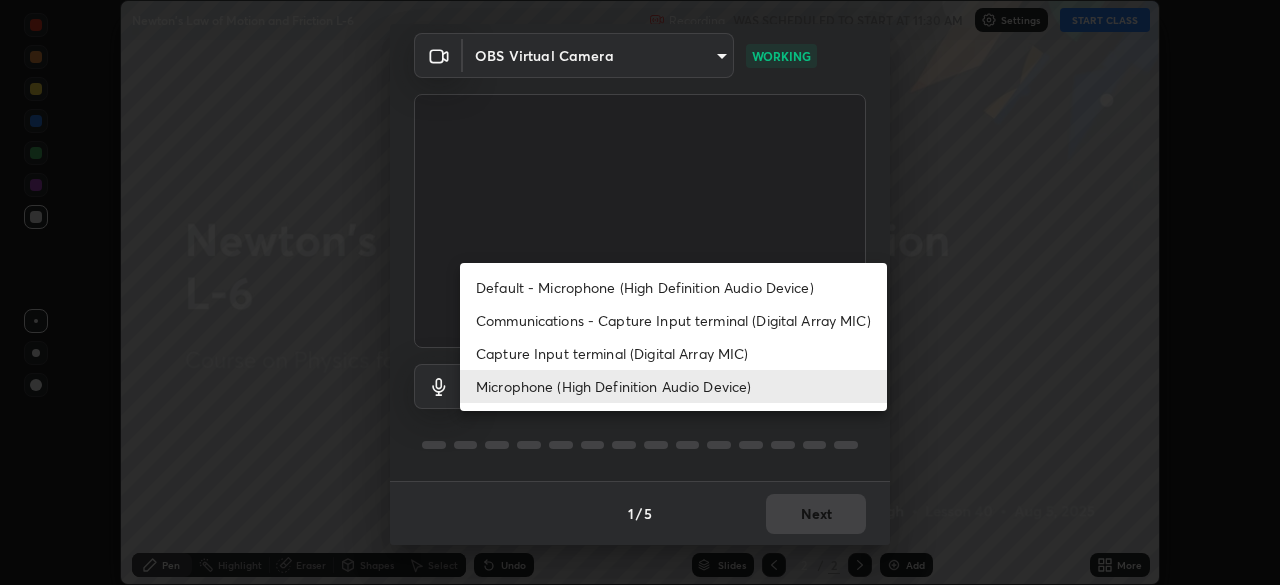 click on "Default - Microphone (High Definition Audio Device)" at bounding box center (673, 287) 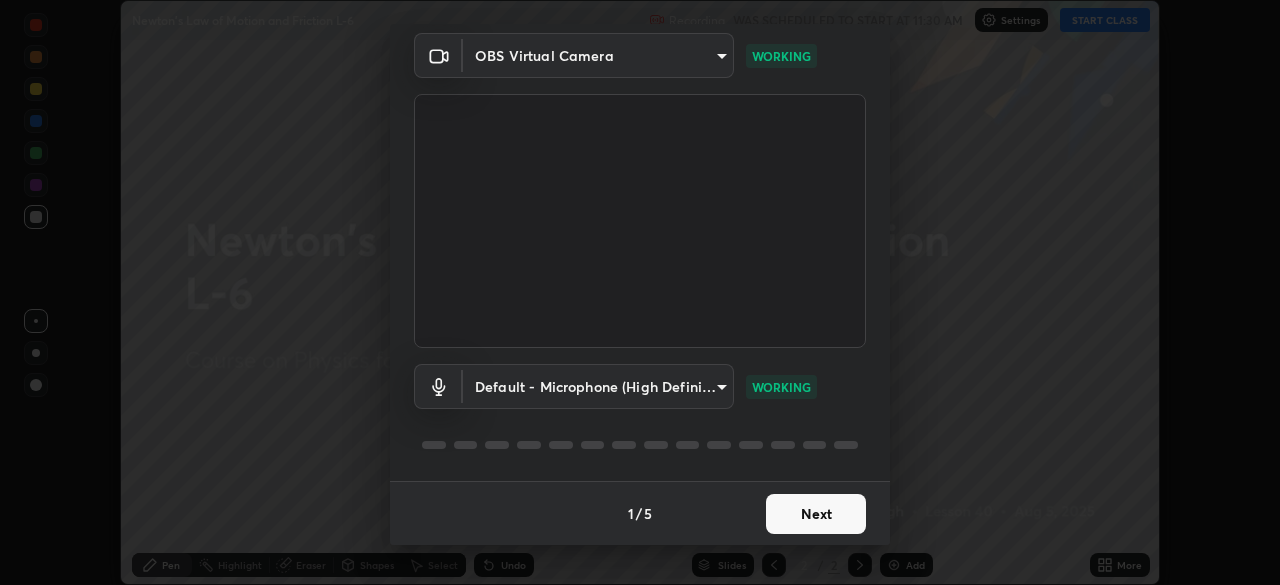 click on "Next" at bounding box center (816, 514) 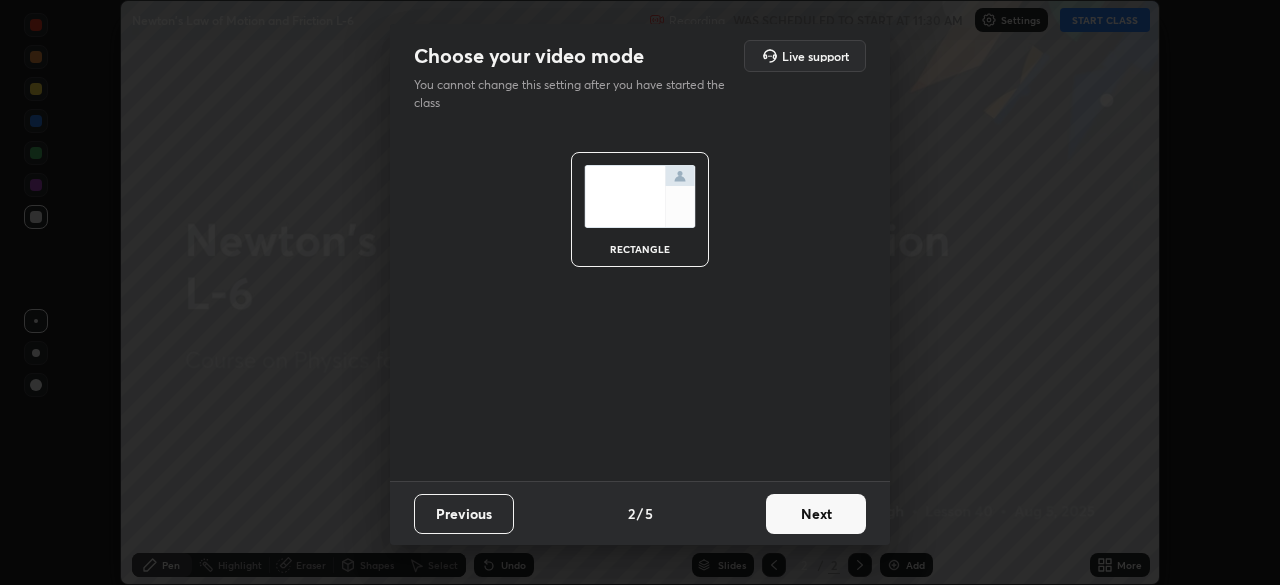click on "Next" at bounding box center (816, 514) 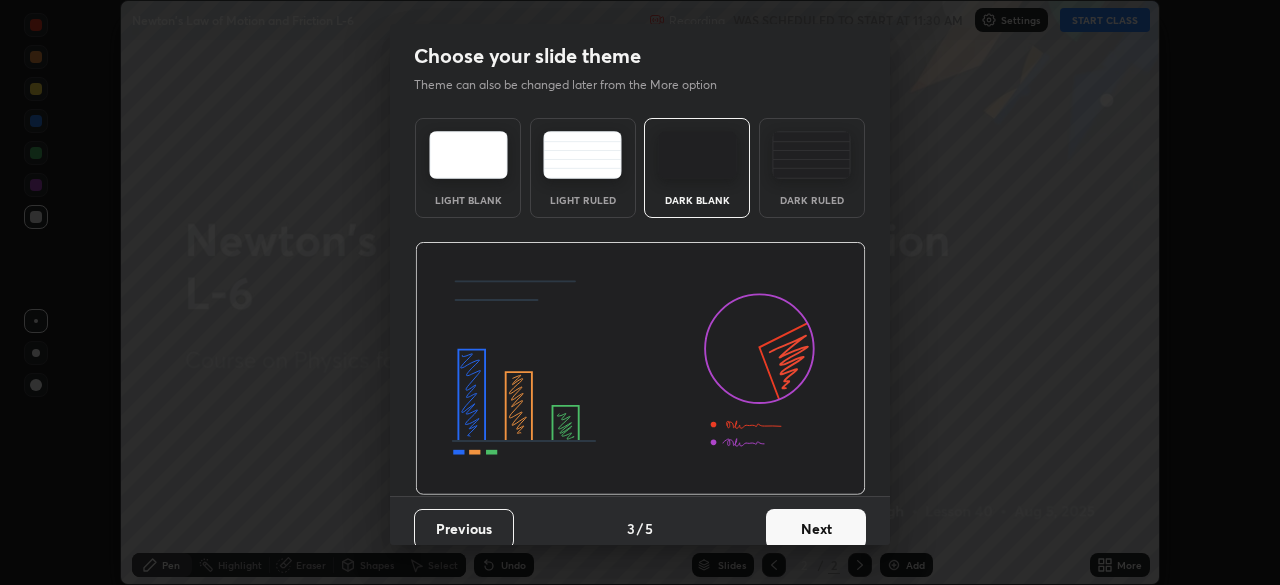 click on "Next" at bounding box center [816, 529] 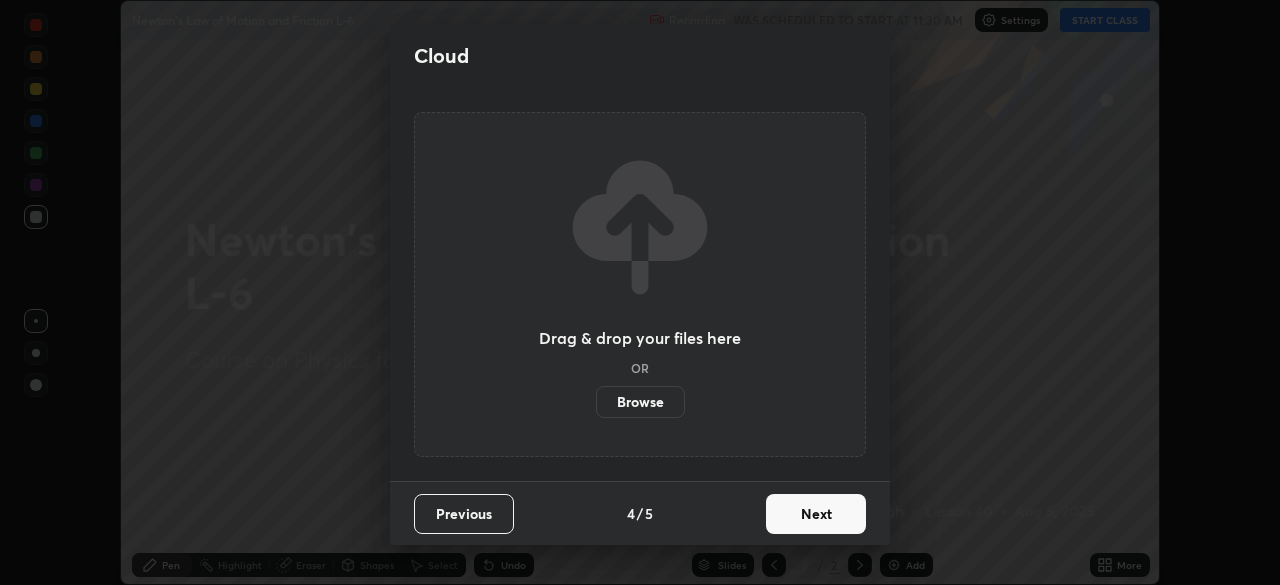 click on "Next" at bounding box center [816, 514] 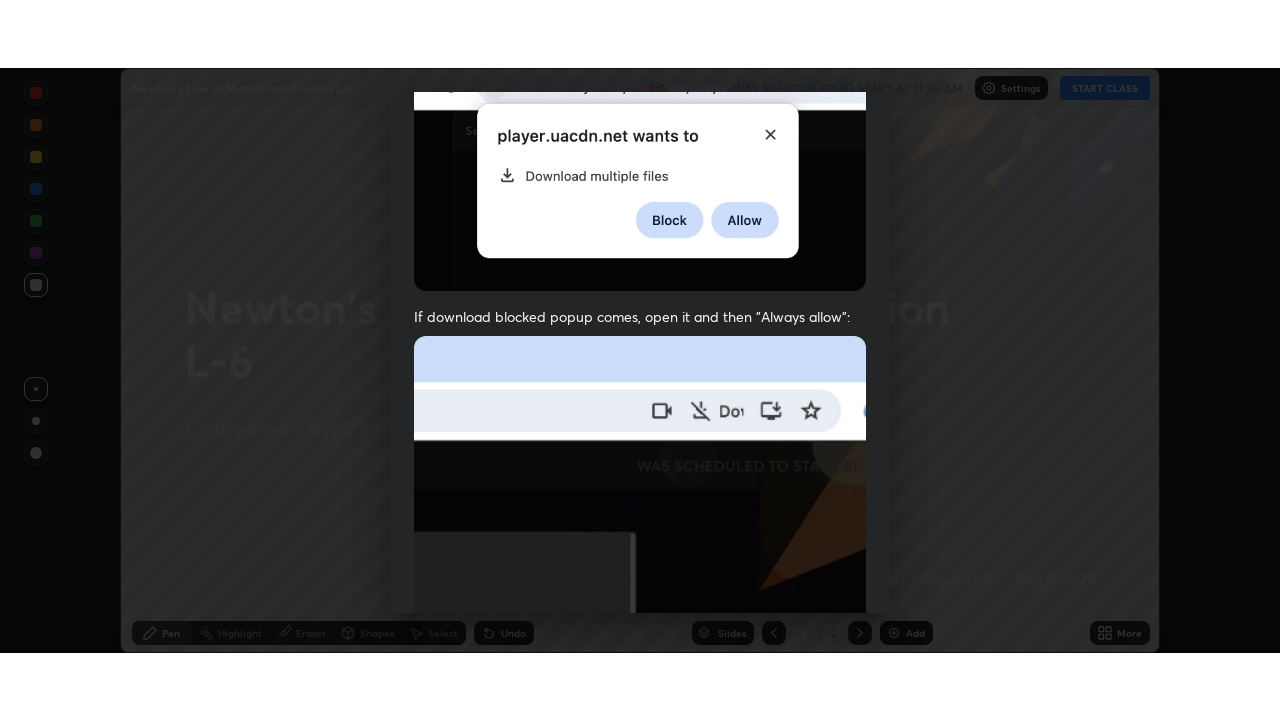 scroll, scrollTop: 479, scrollLeft: 0, axis: vertical 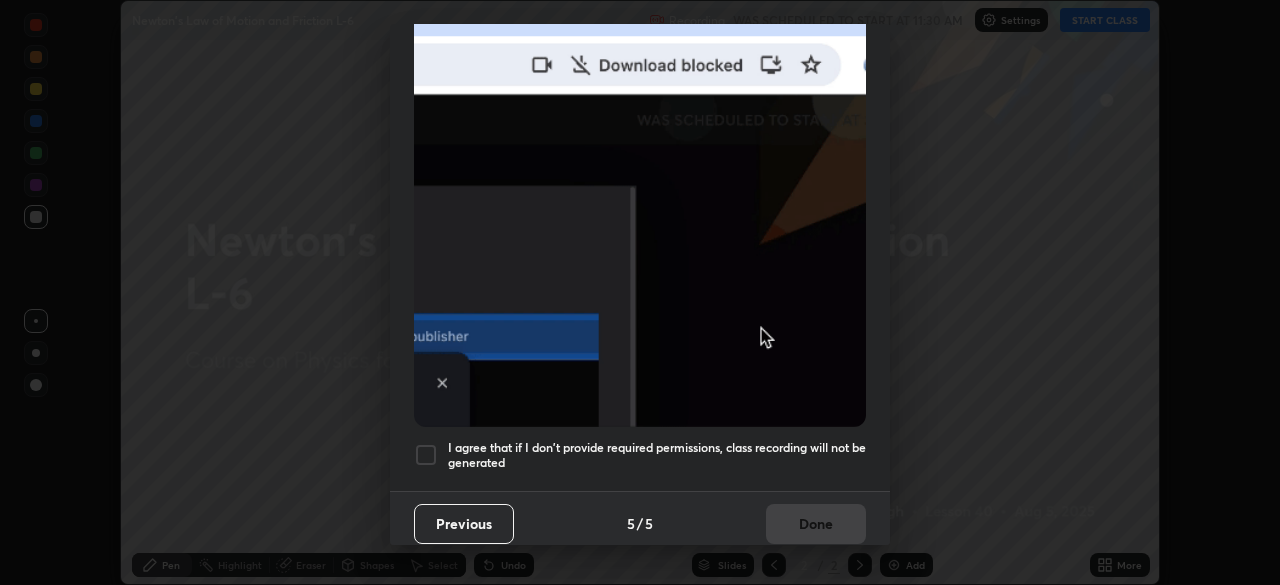 click at bounding box center [426, 455] 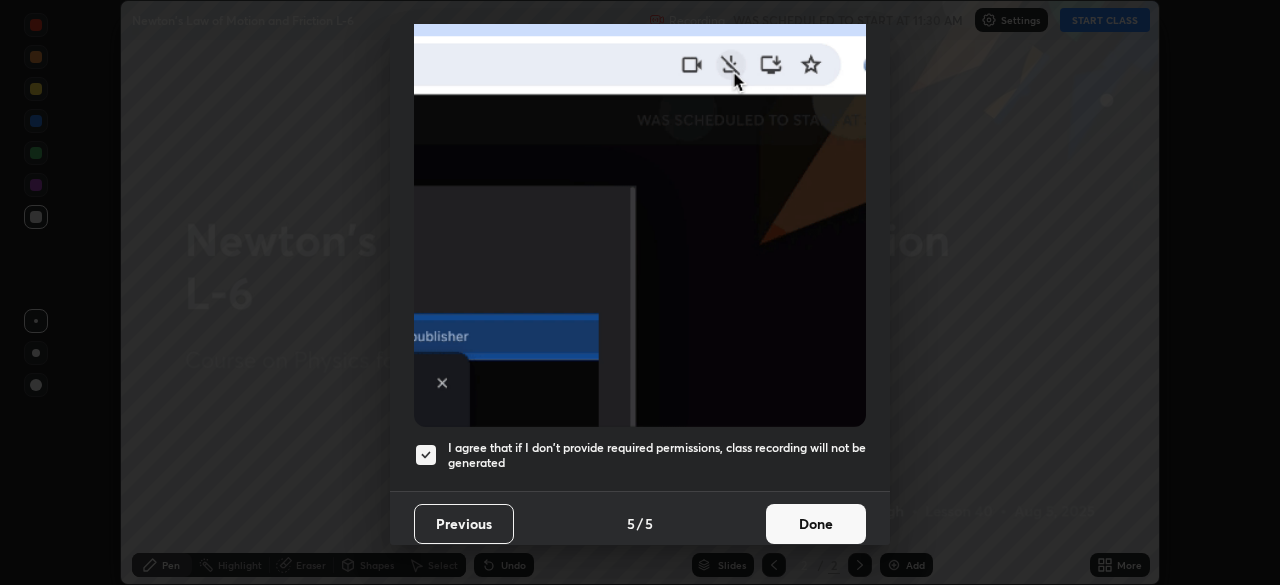 click on "Done" at bounding box center [816, 524] 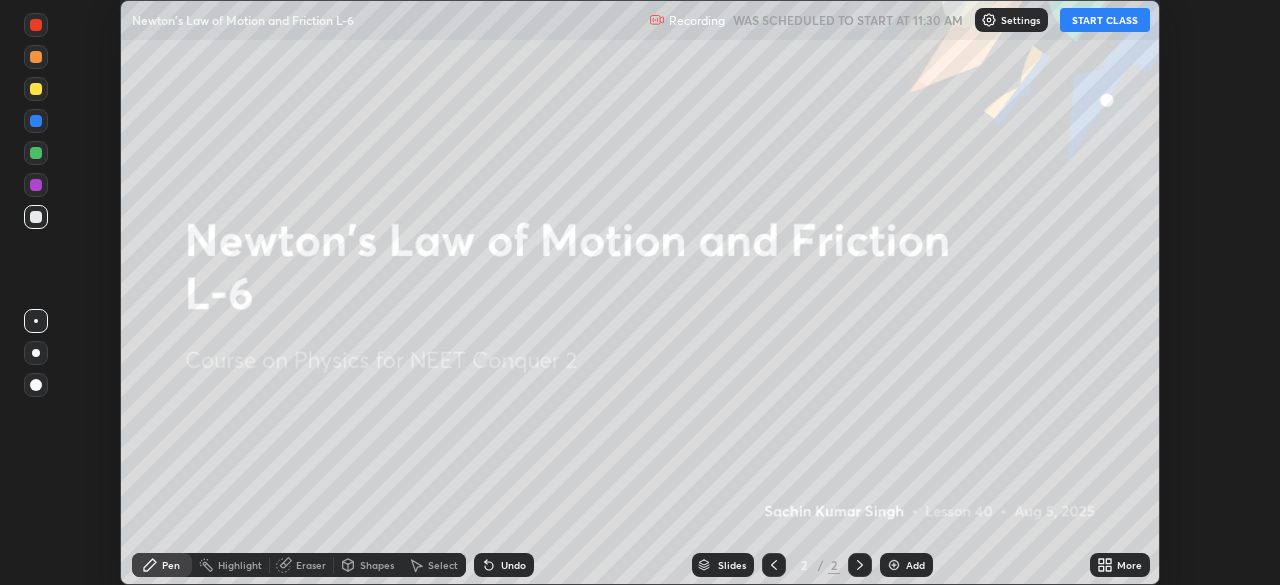 click 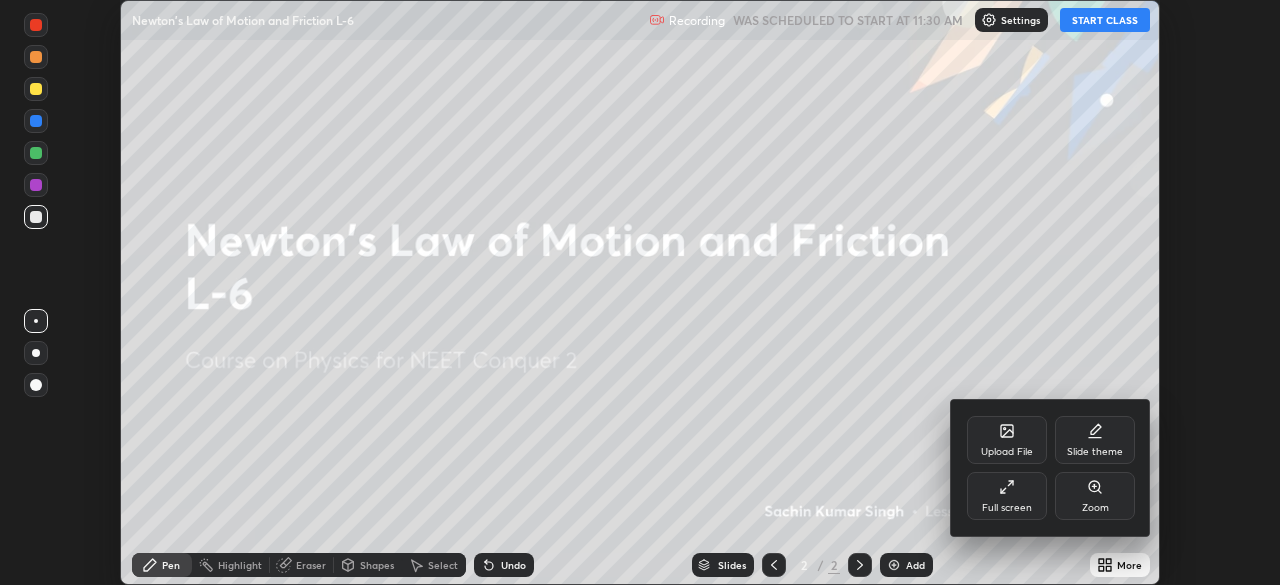 click on "Full screen" at bounding box center [1007, 496] 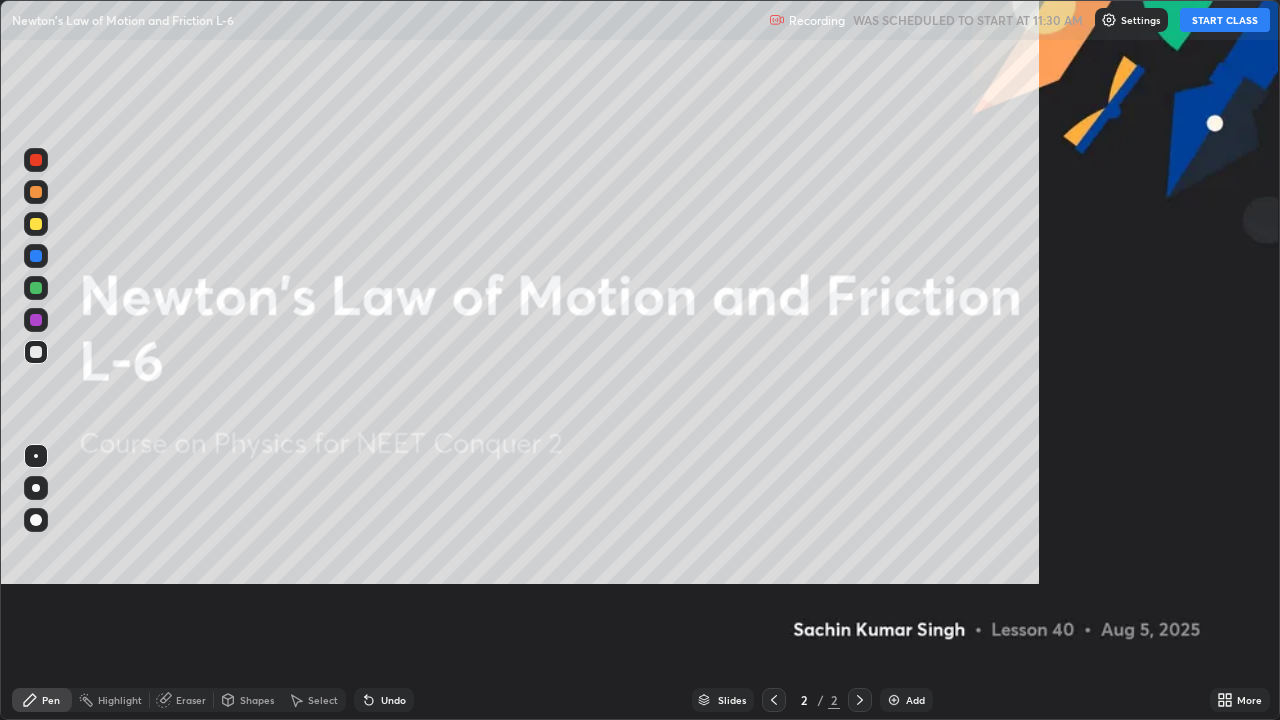 scroll, scrollTop: 99280, scrollLeft: 98720, axis: both 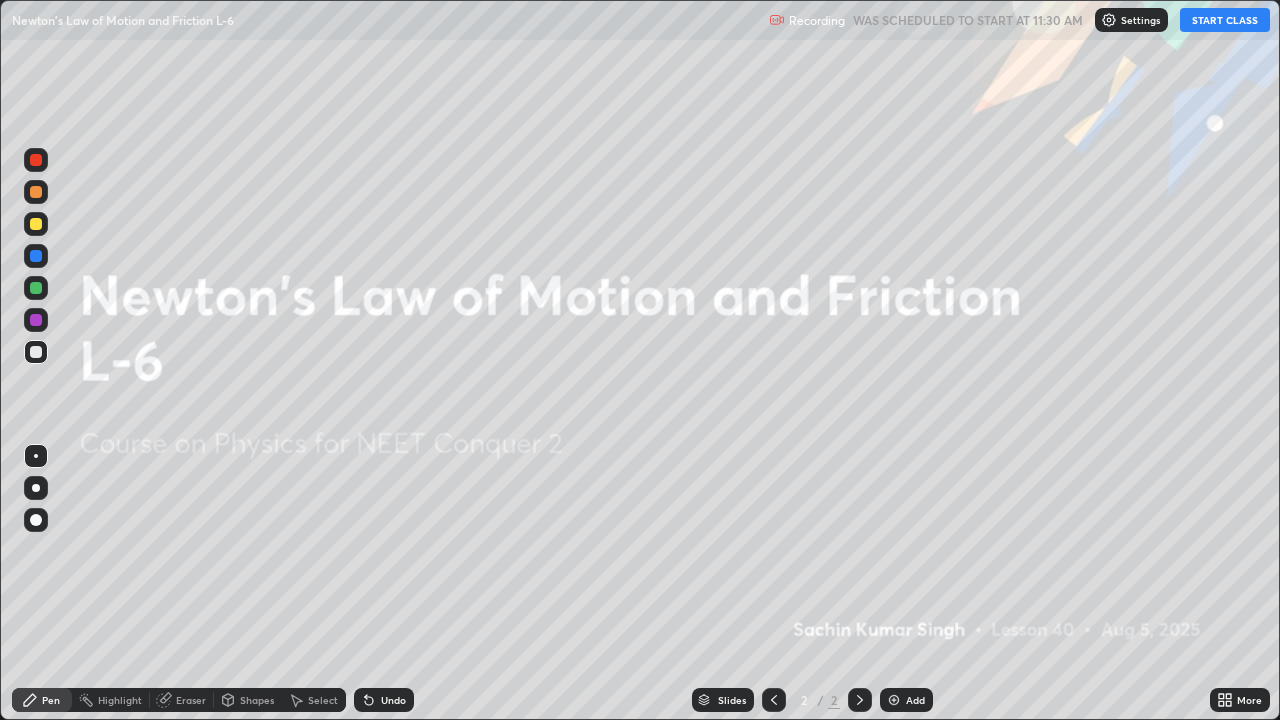 click at bounding box center [894, 700] 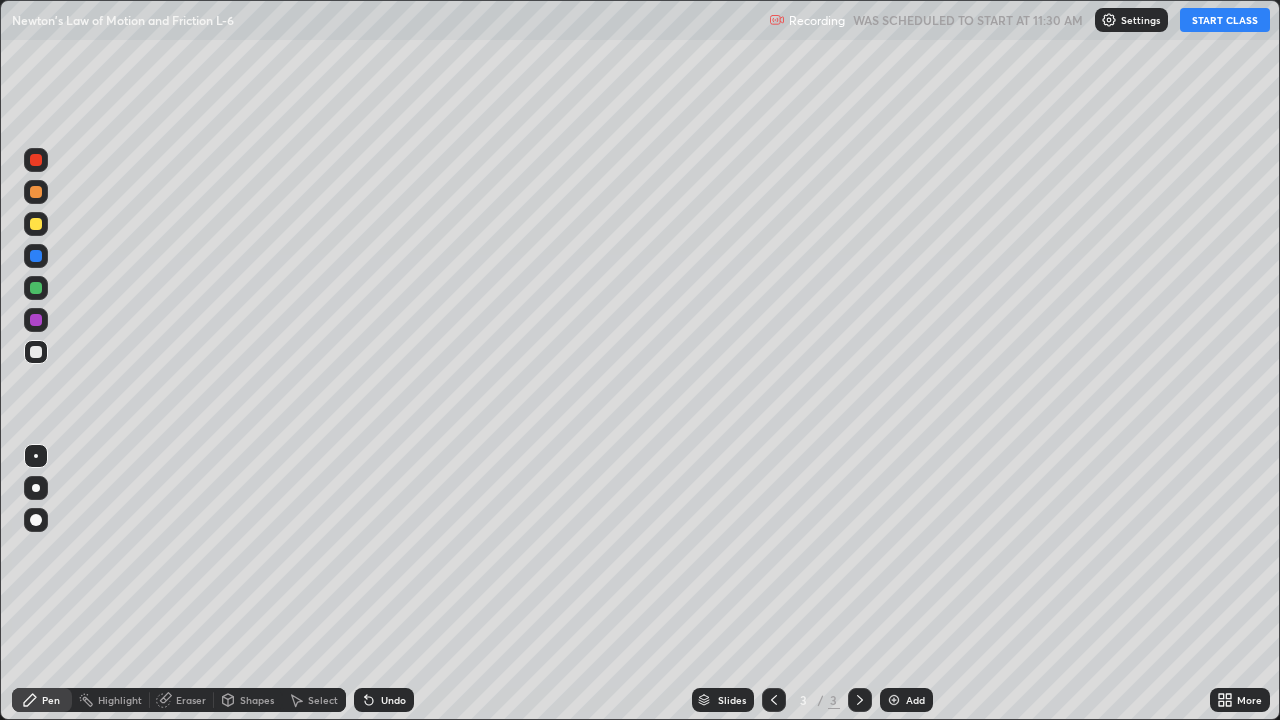 click on "START CLASS" at bounding box center [1225, 20] 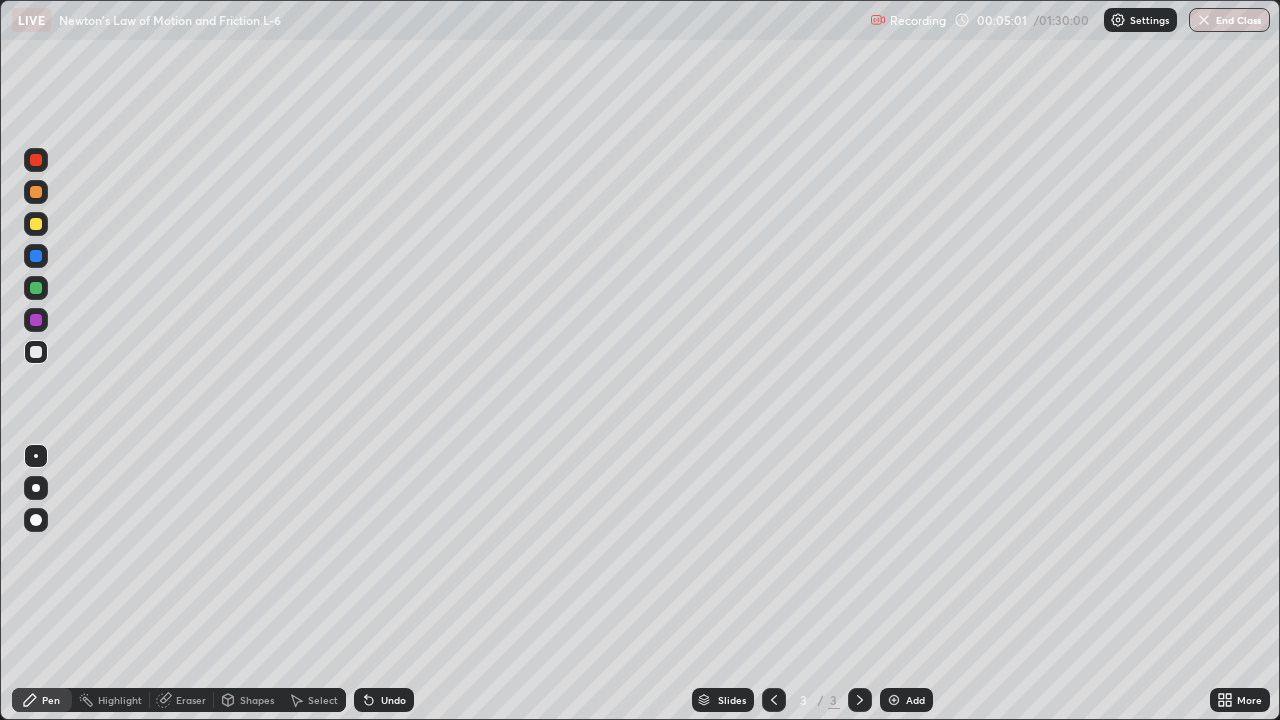 click at bounding box center (36, 224) 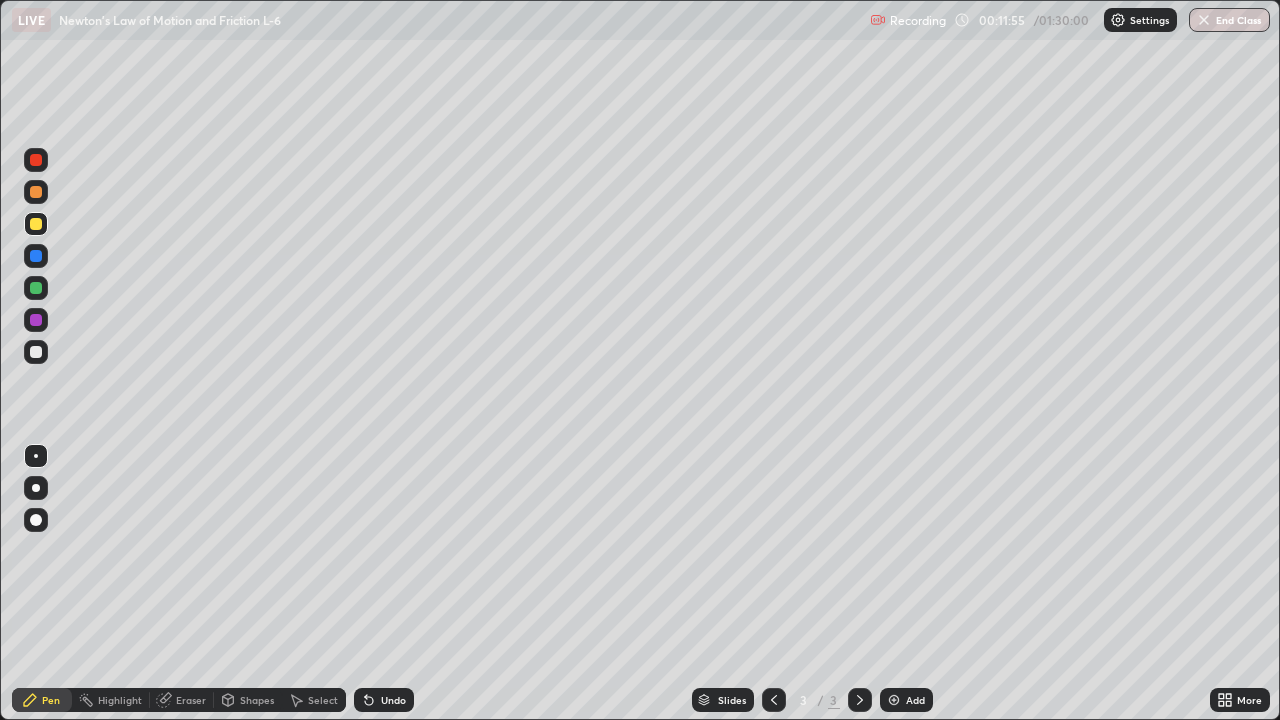 click at bounding box center (894, 700) 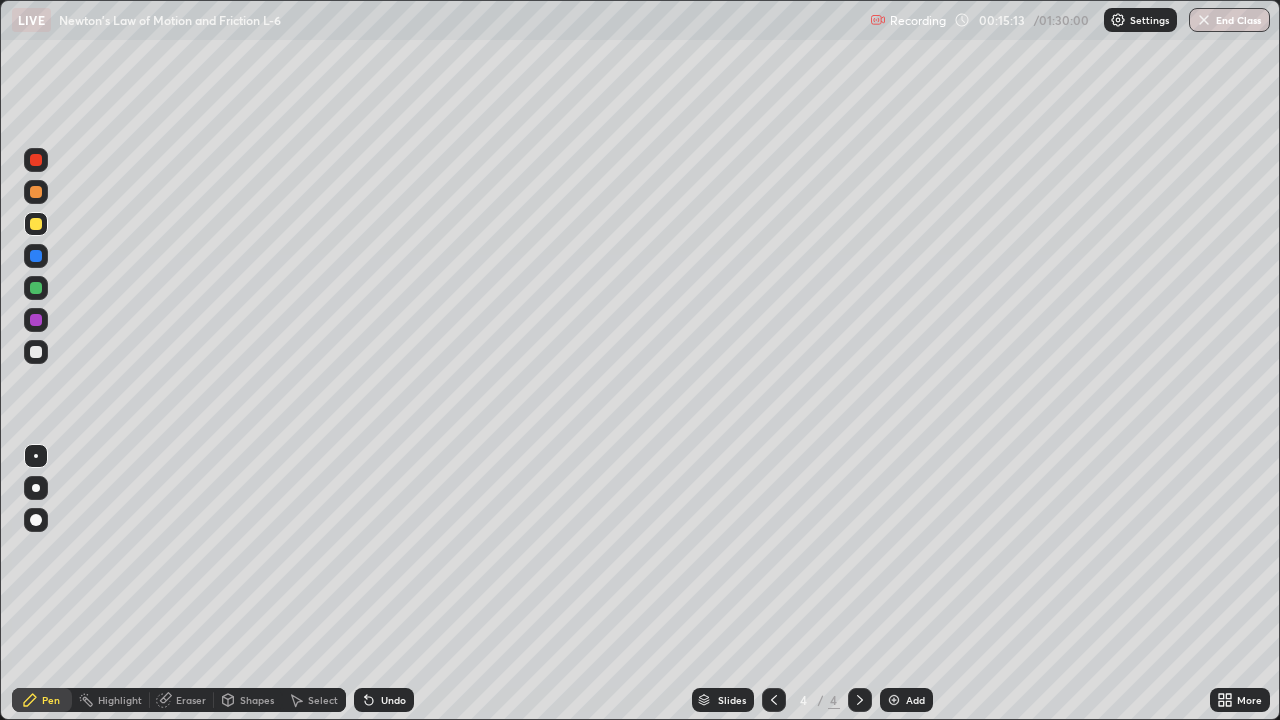 click at bounding box center [36, 352] 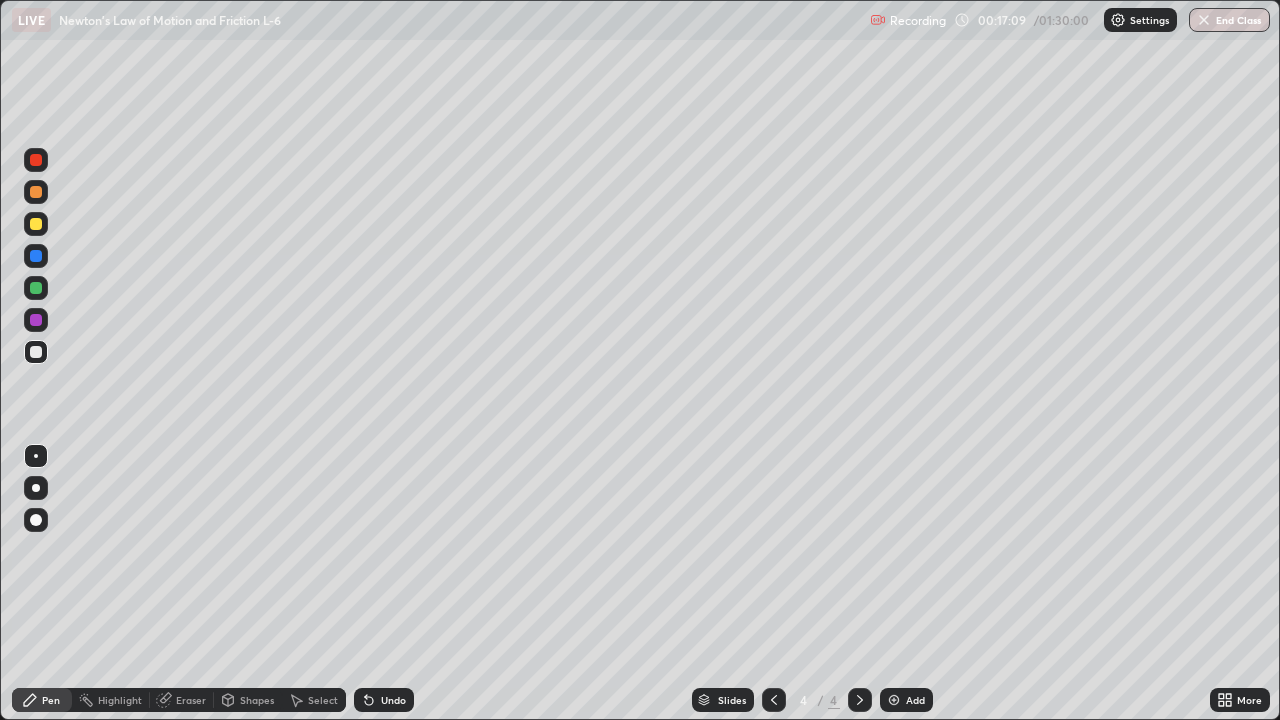 click on "Eraser" at bounding box center (191, 700) 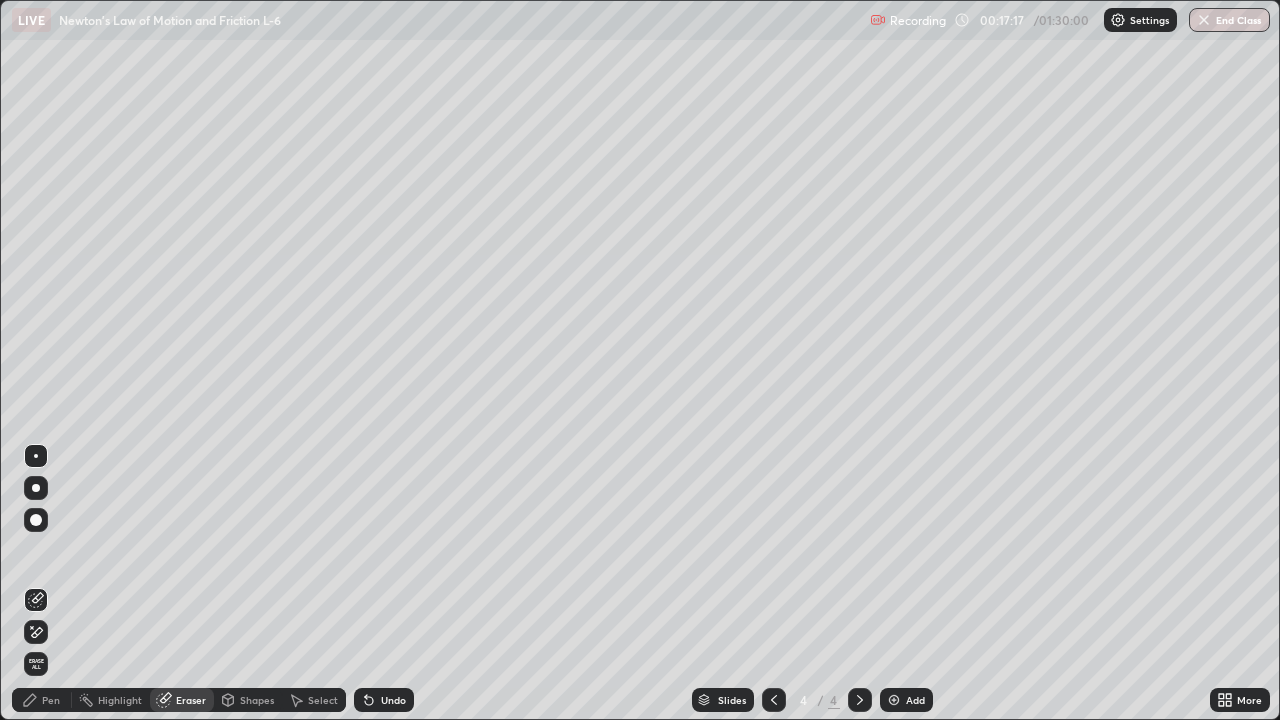 click on "Pen" at bounding box center [51, 700] 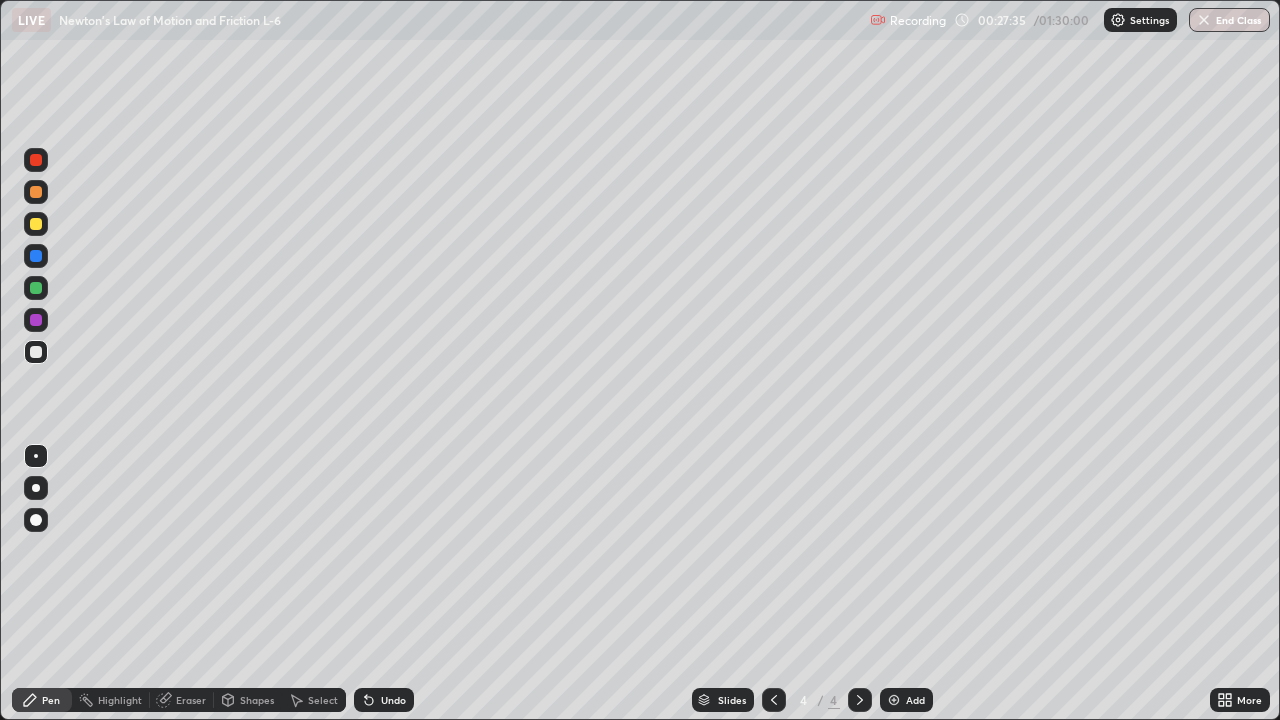 click on "Eraser" at bounding box center [191, 700] 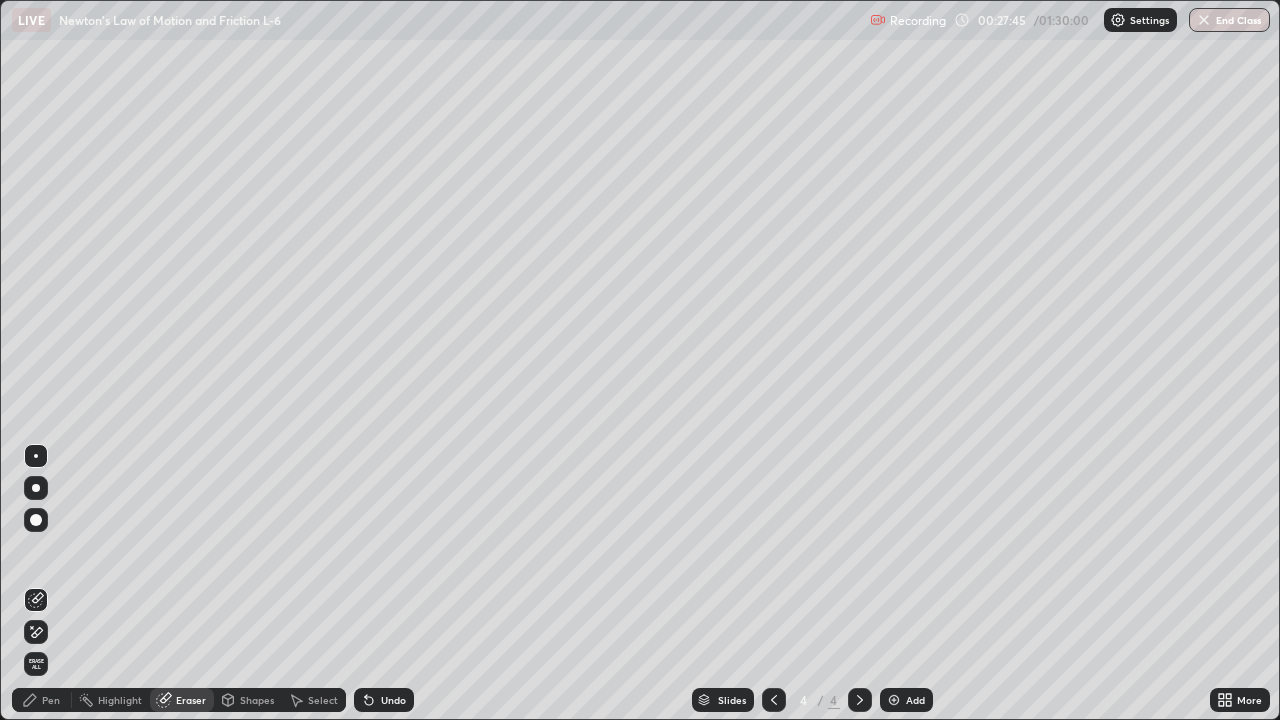 click on "Pen" at bounding box center [51, 700] 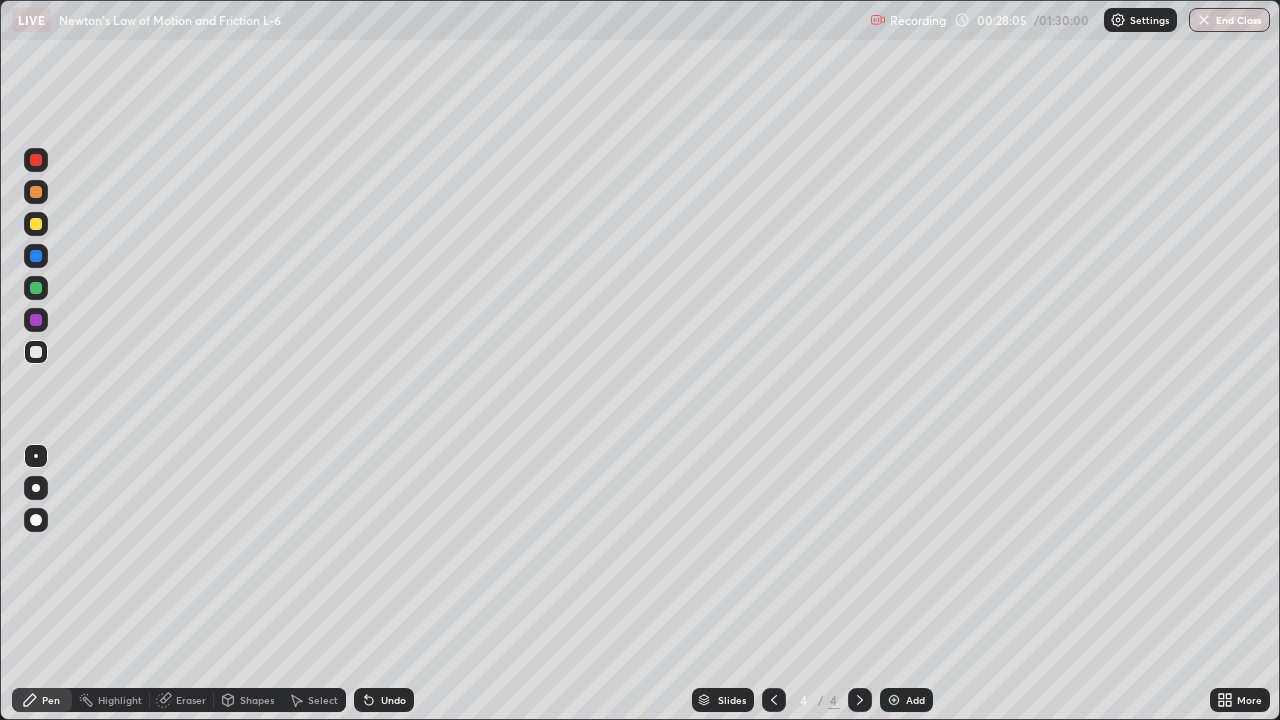 click on "Eraser" at bounding box center [191, 700] 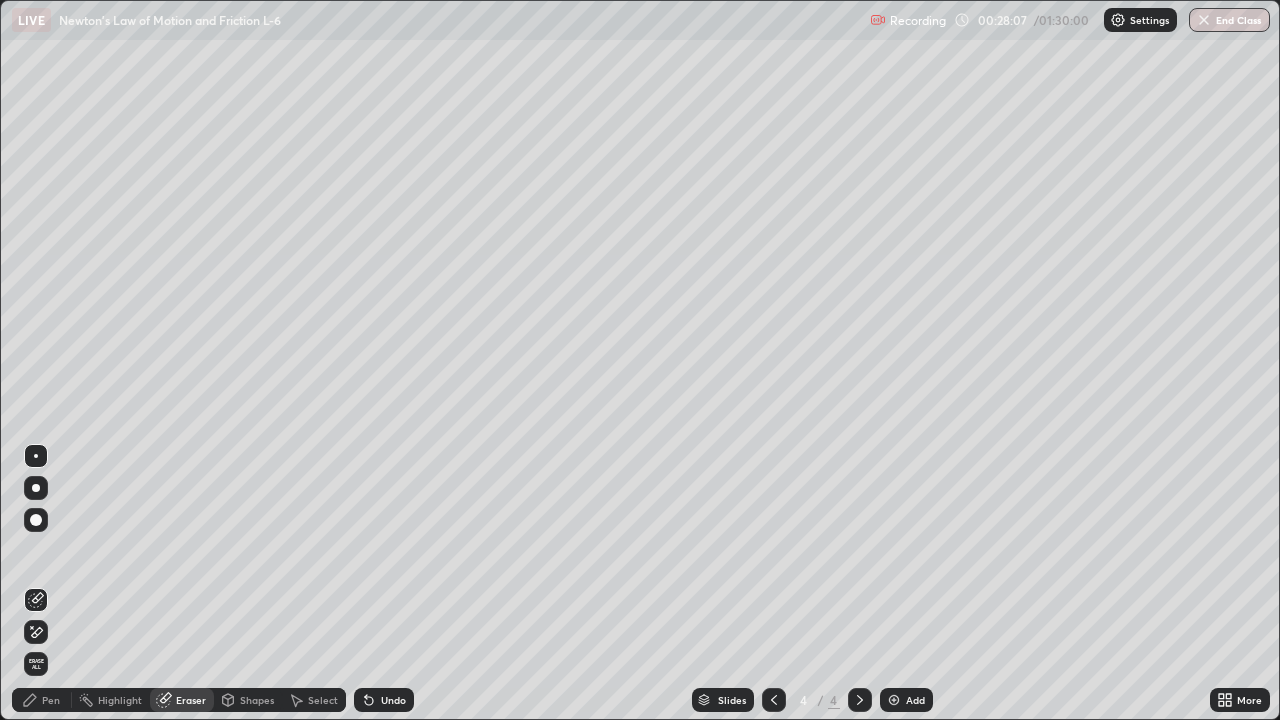 click on "Pen" at bounding box center (42, 700) 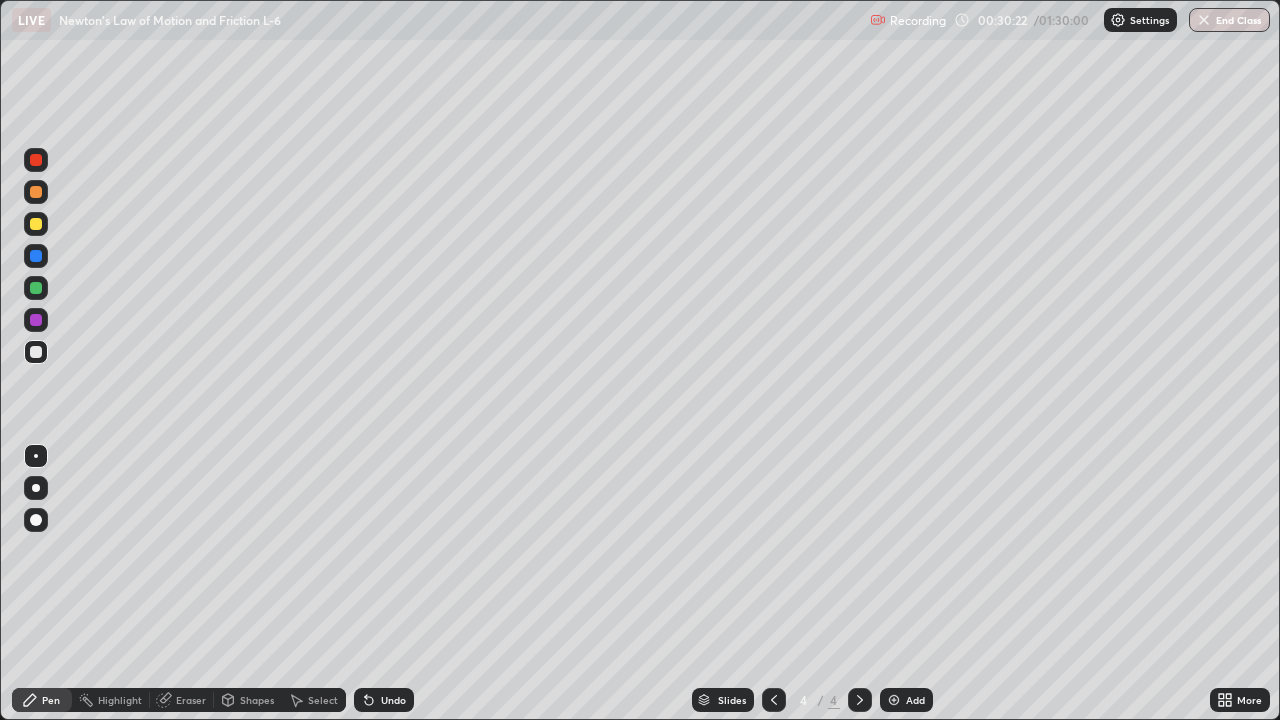 click at bounding box center [894, 700] 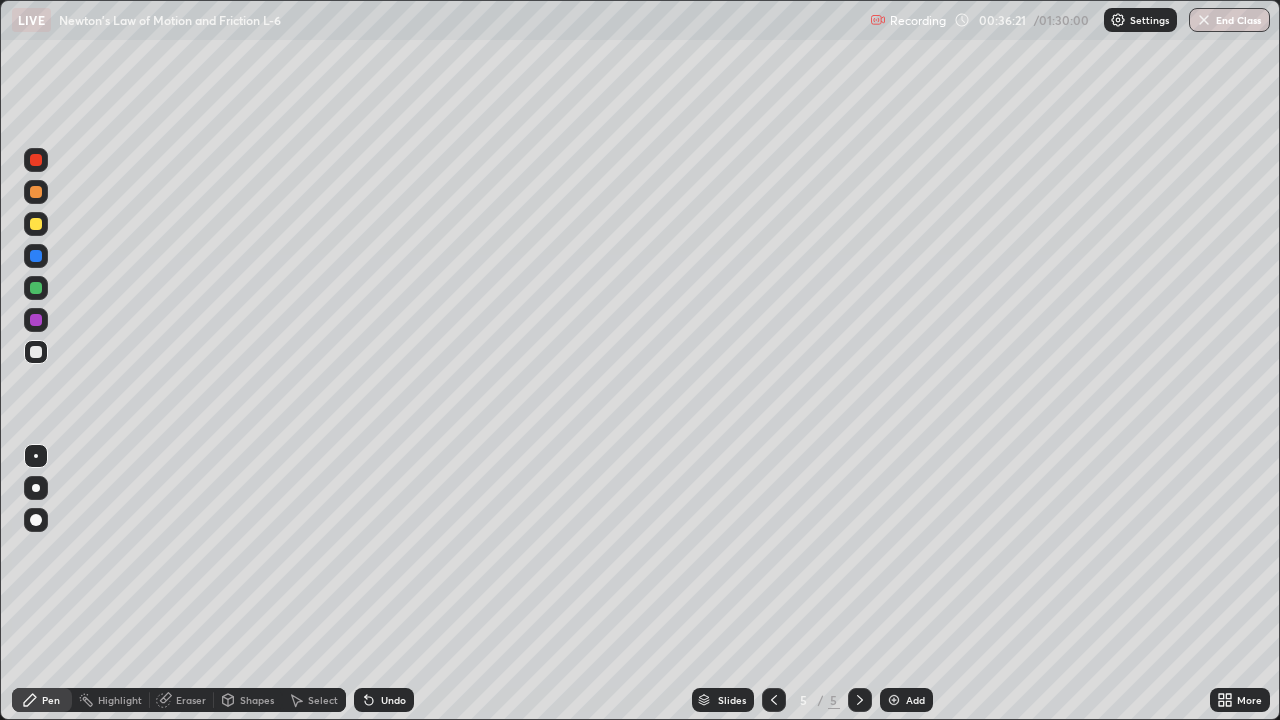 click at bounding box center [36, 160] 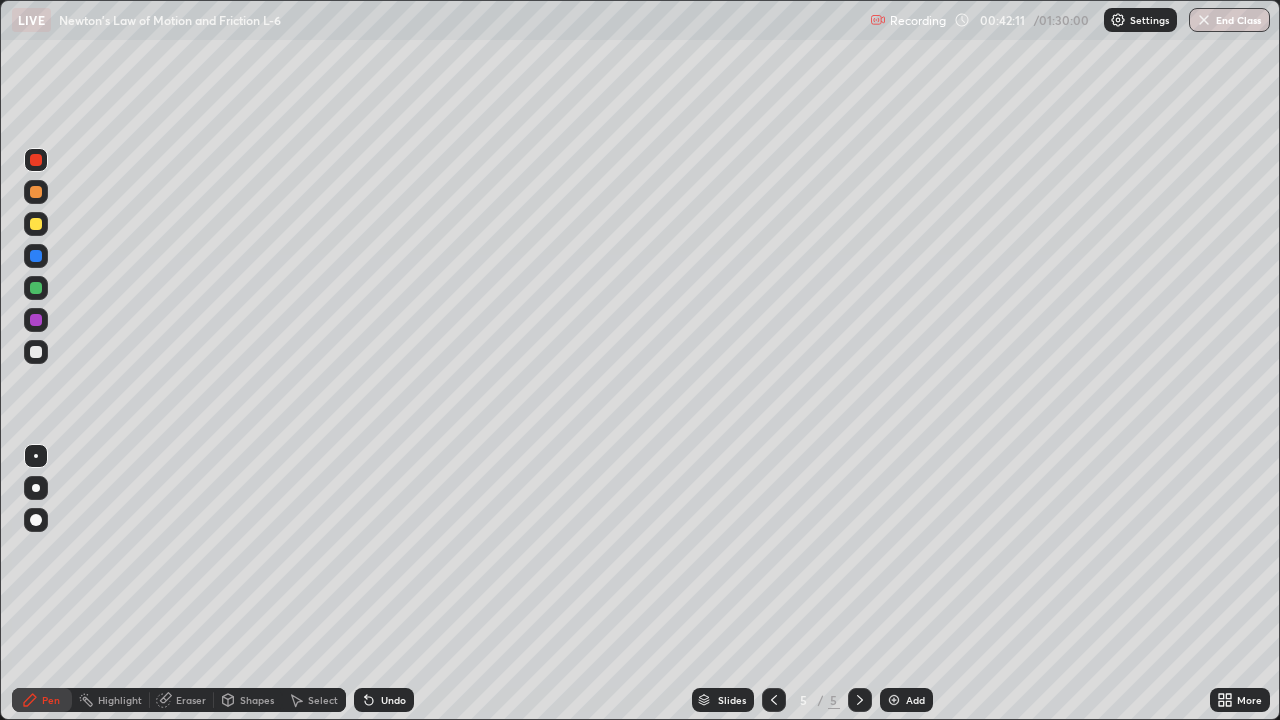 click at bounding box center [894, 700] 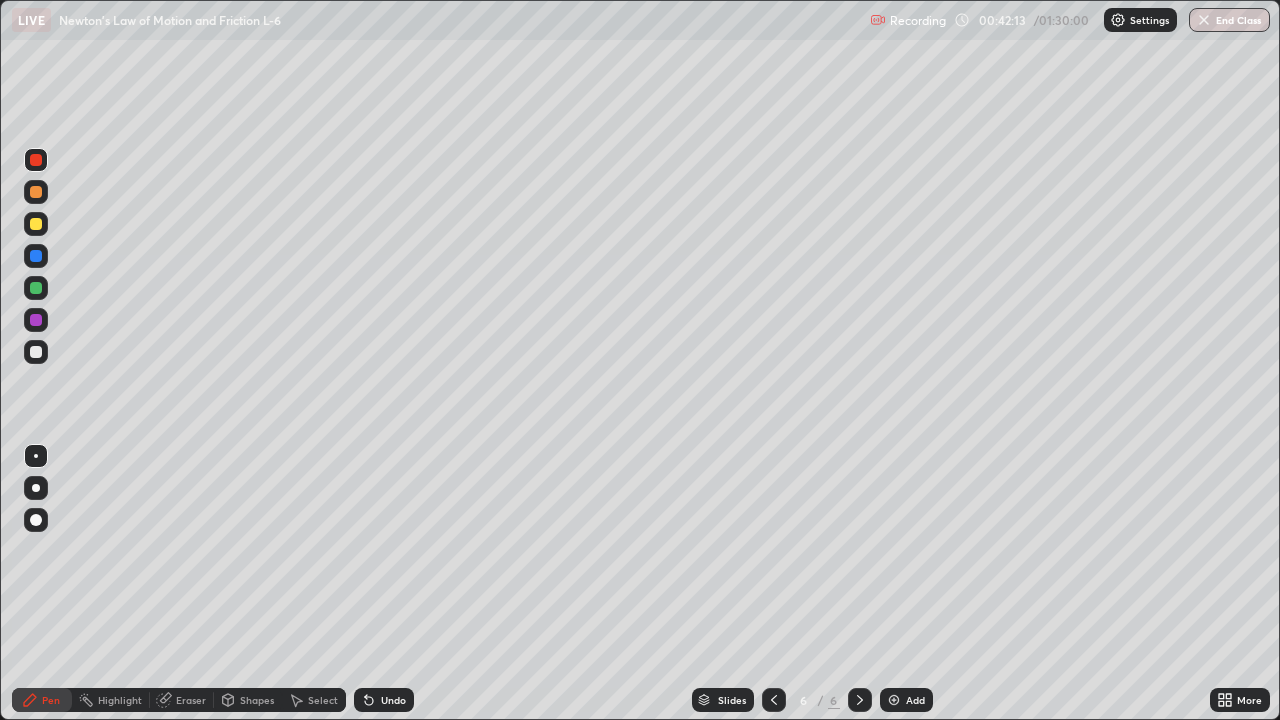 click at bounding box center [36, 352] 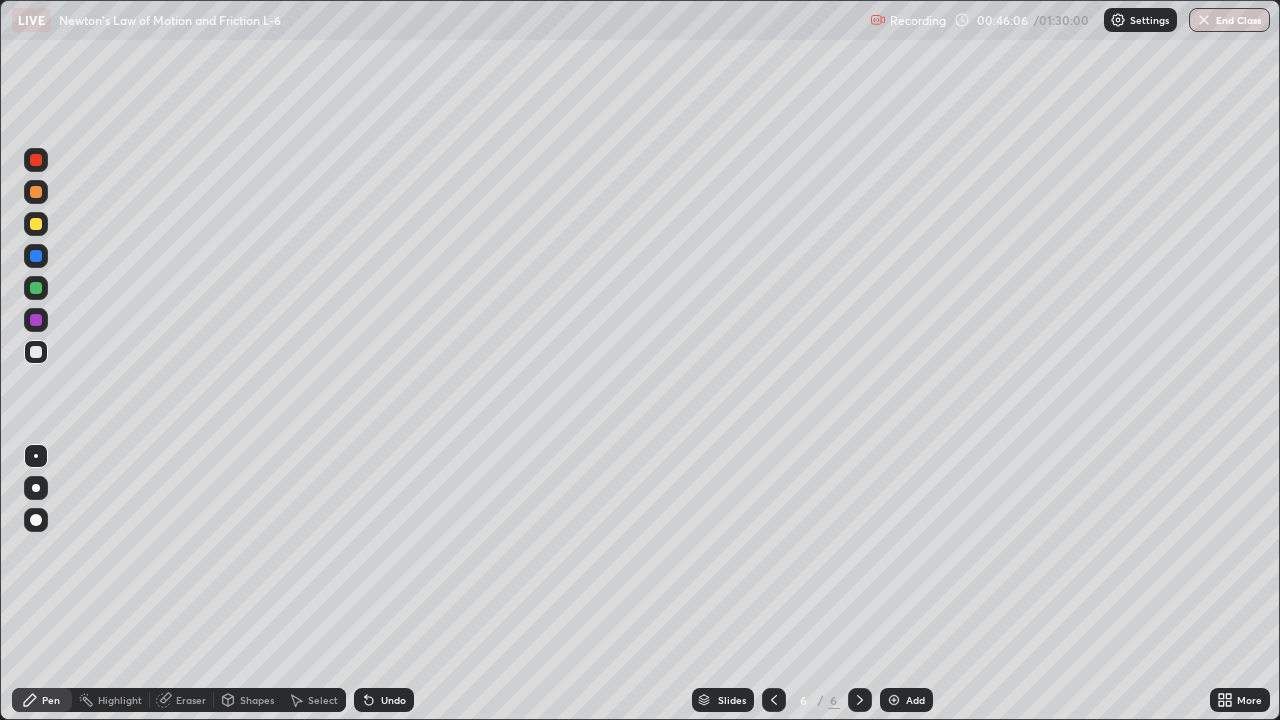 click at bounding box center (36, 224) 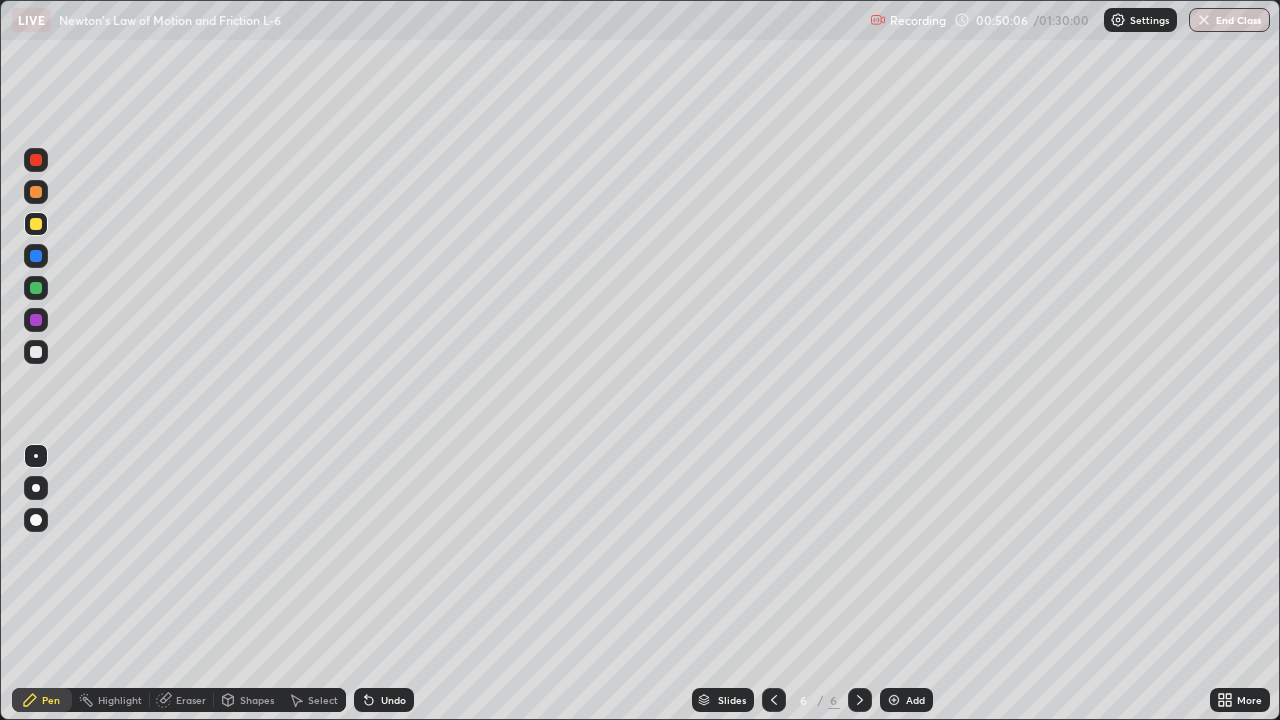 click at bounding box center (894, 700) 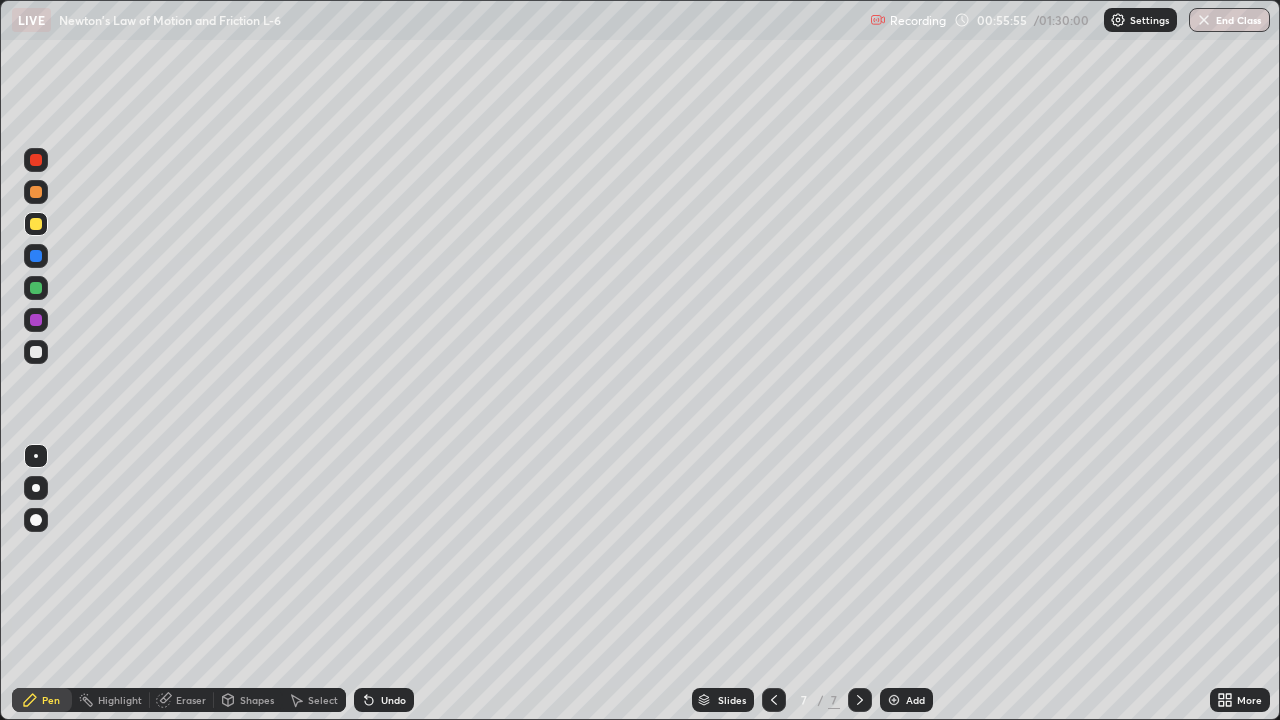 click at bounding box center (36, 160) 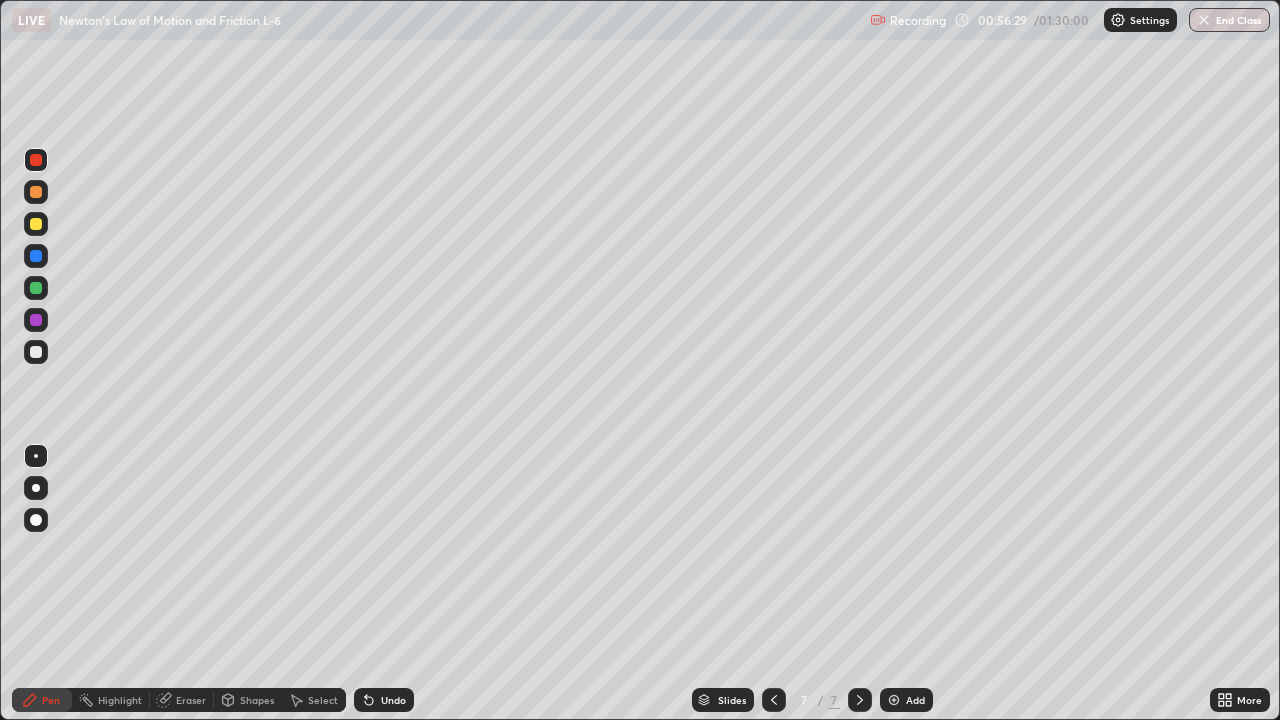 click on "Eraser" at bounding box center (191, 700) 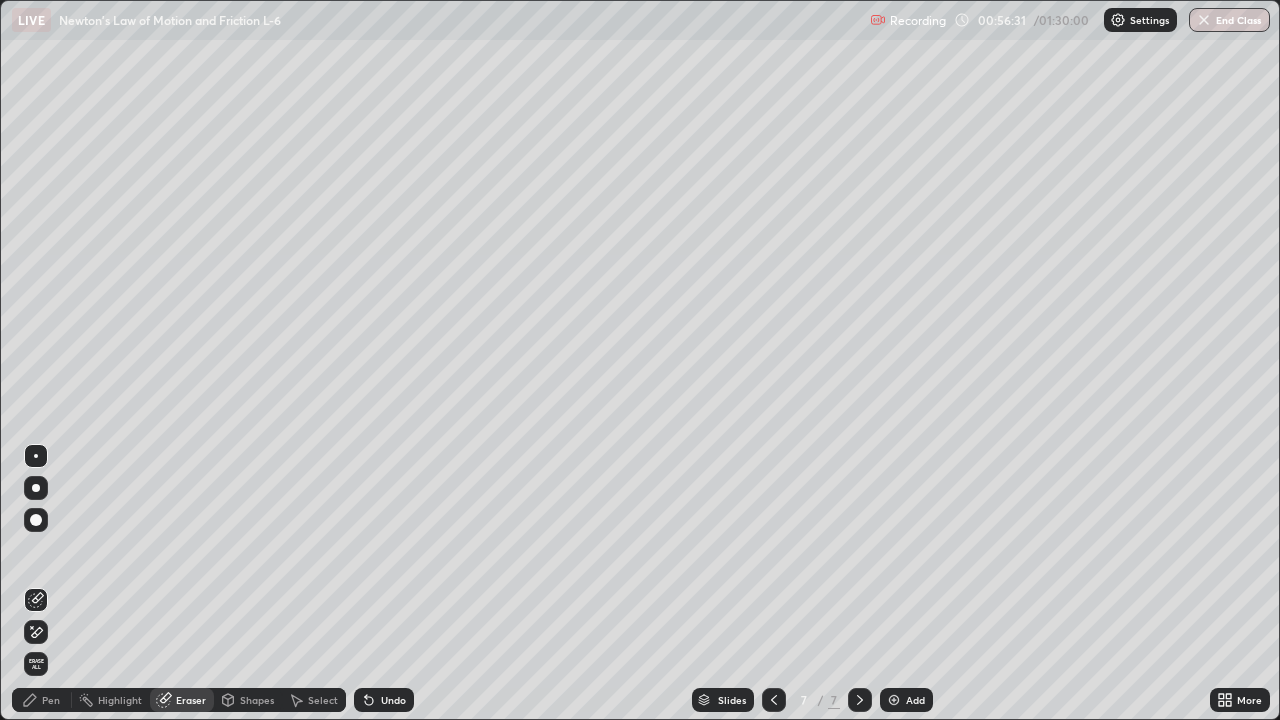 click on "Pen" at bounding box center [51, 700] 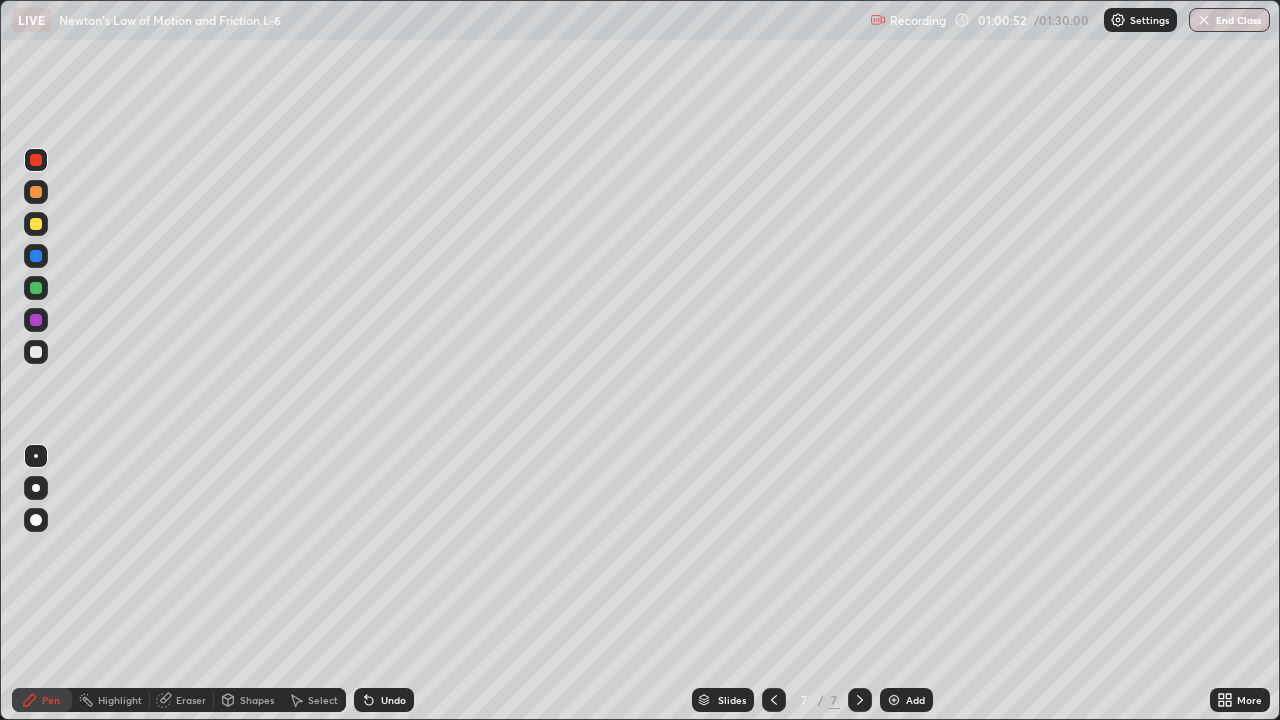 click at bounding box center [894, 700] 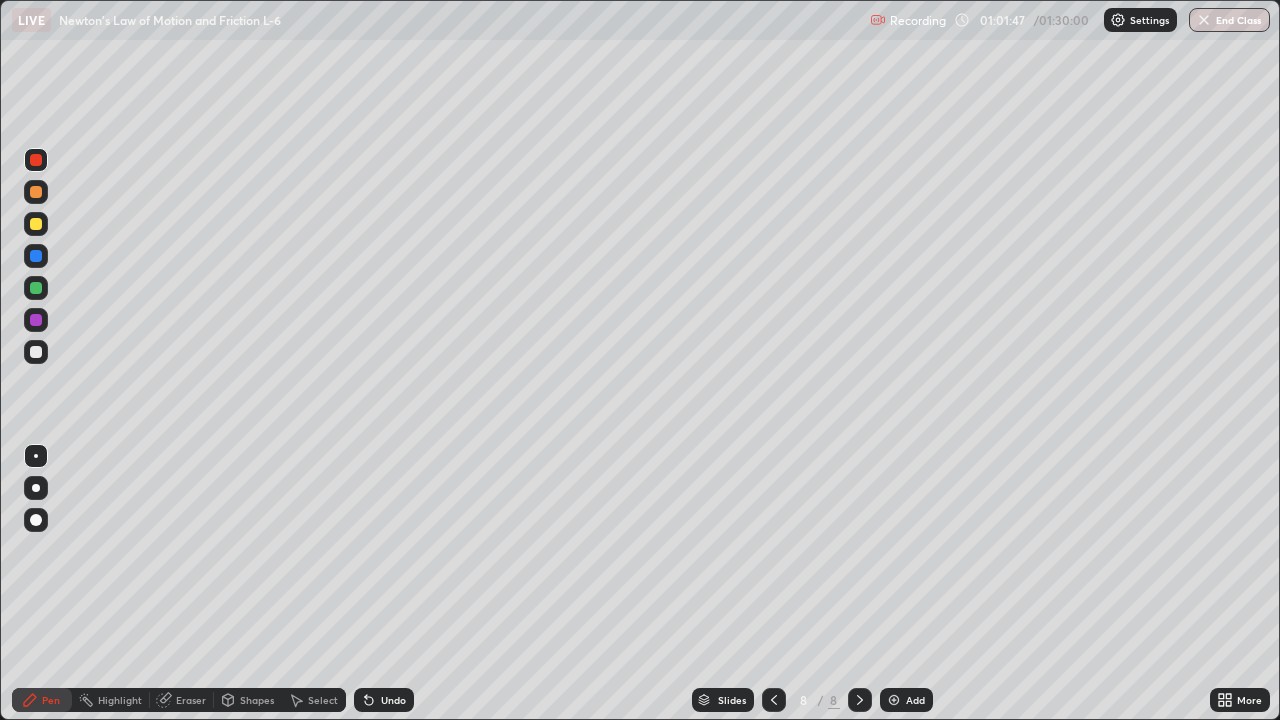 click on "LIVE Newton's Law of Motion and Friction L-6" at bounding box center (437, 20) 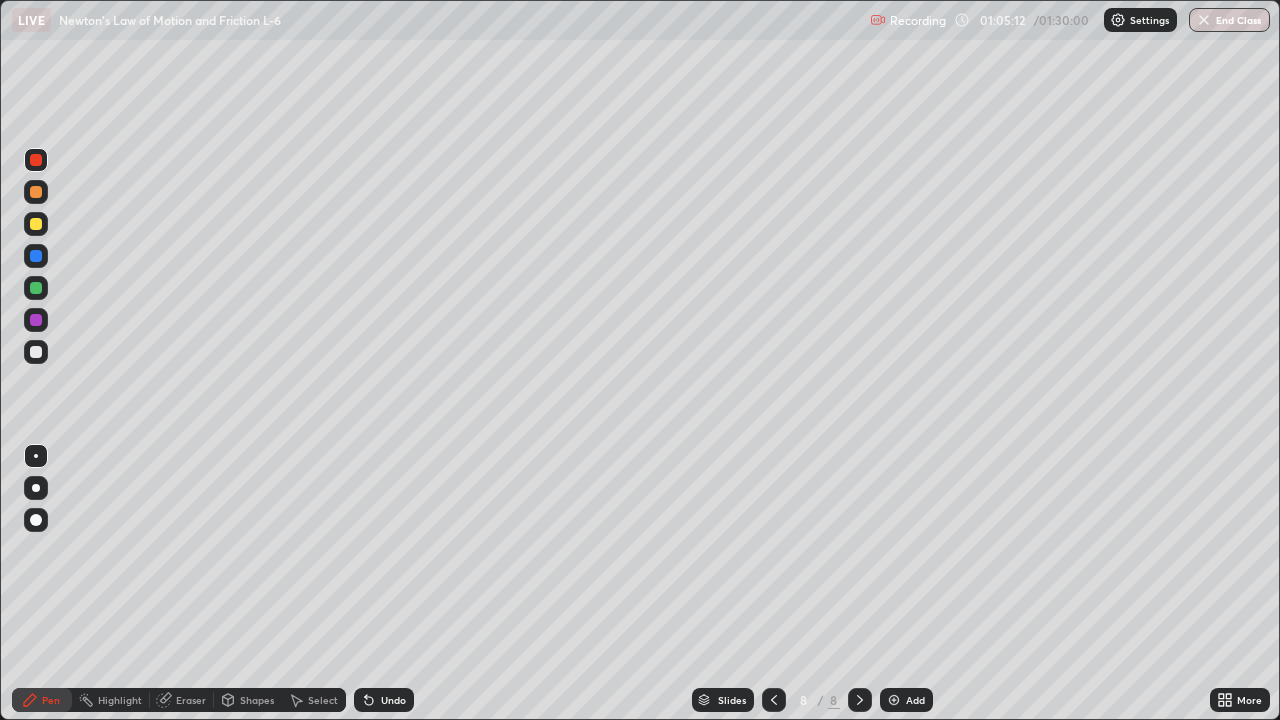 click at bounding box center (36, 352) 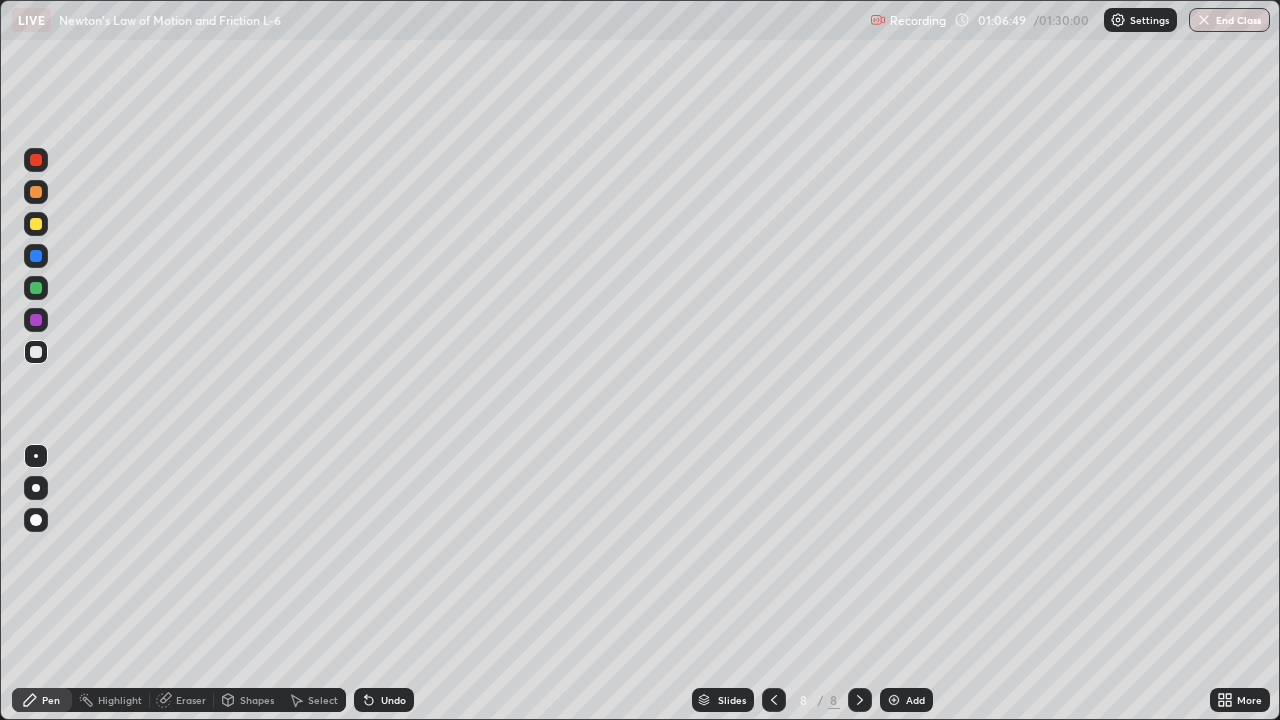 click on "Eraser" at bounding box center [191, 700] 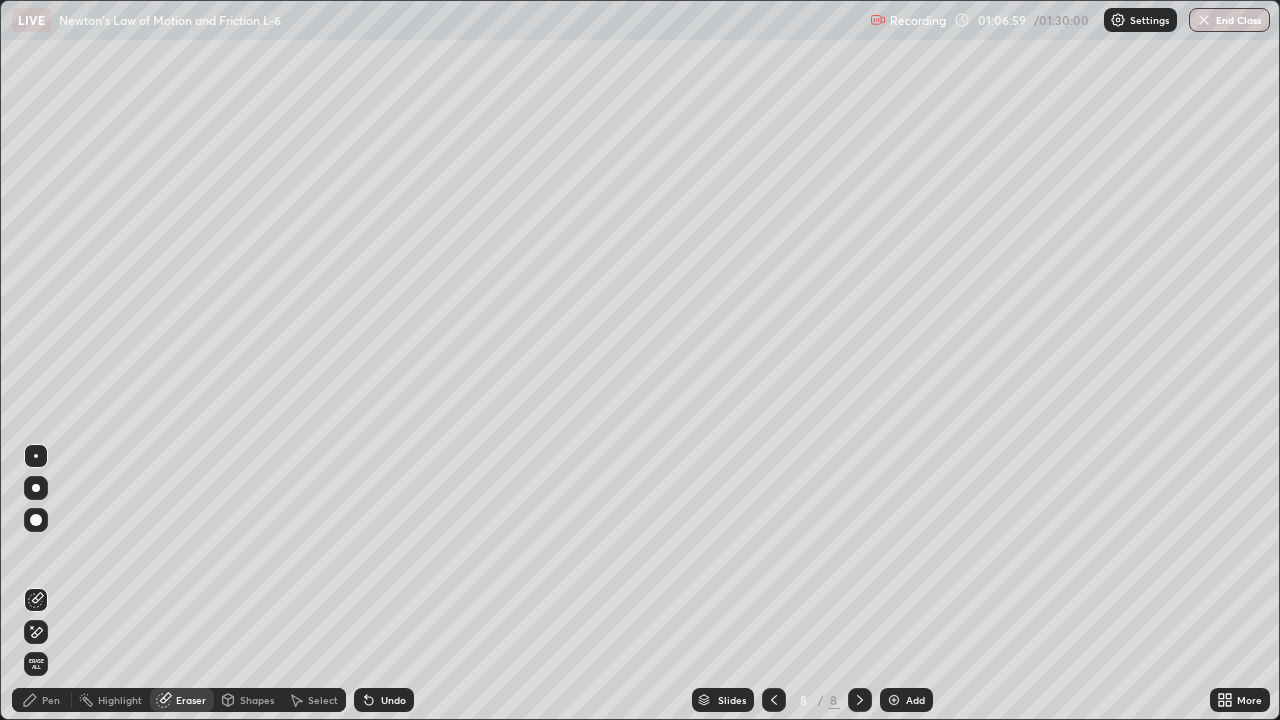 click on "Pen" at bounding box center [51, 700] 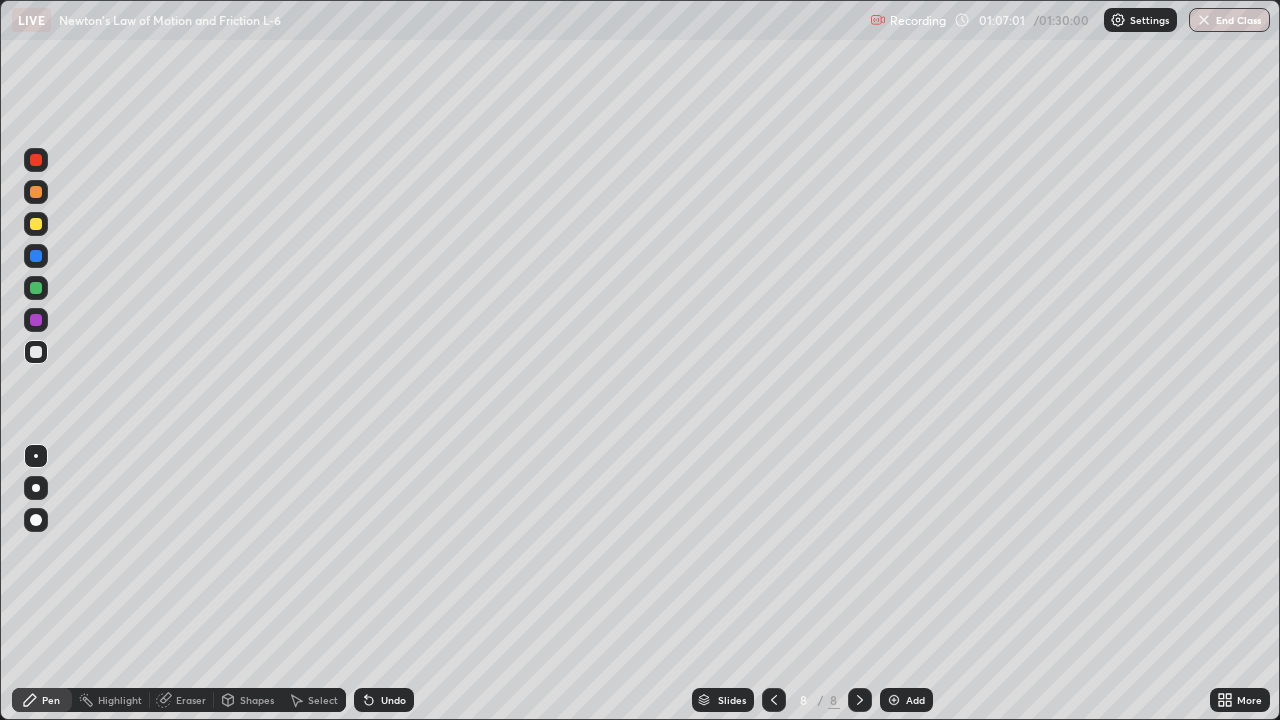 click on "Eraser" at bounding box center (191, 700) 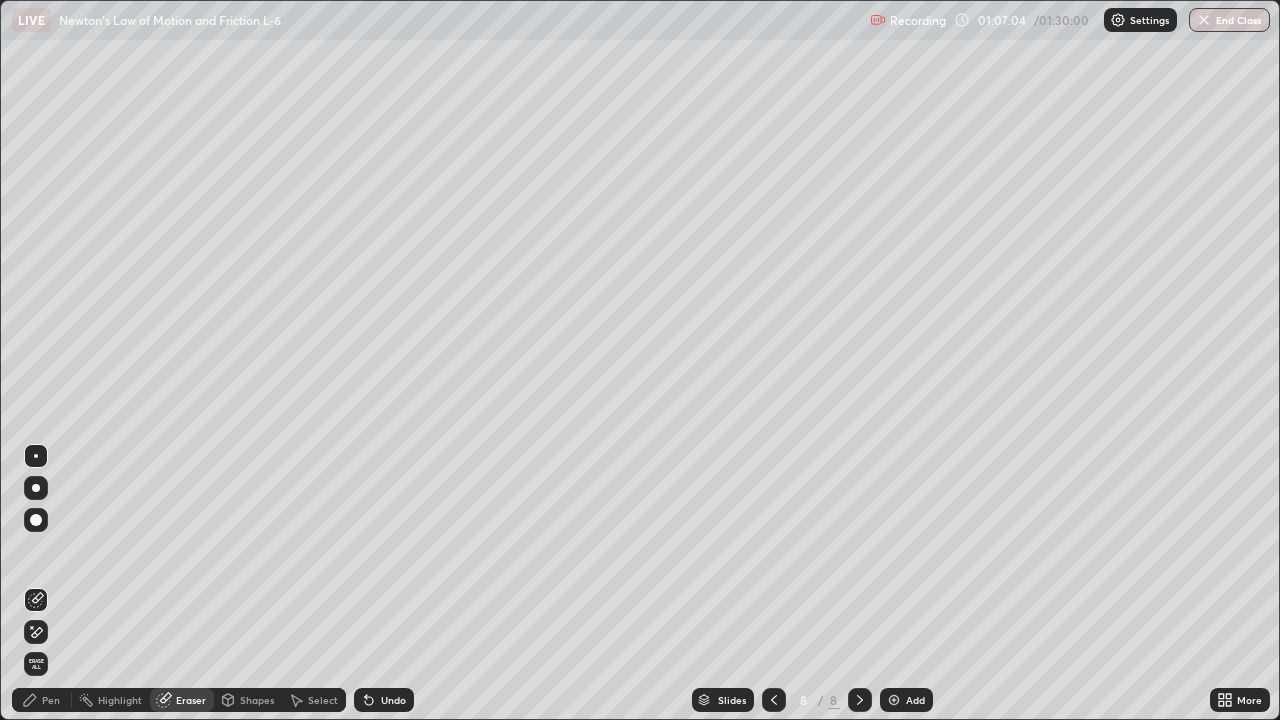 click on "Pen" at bounding box center [51, 700] 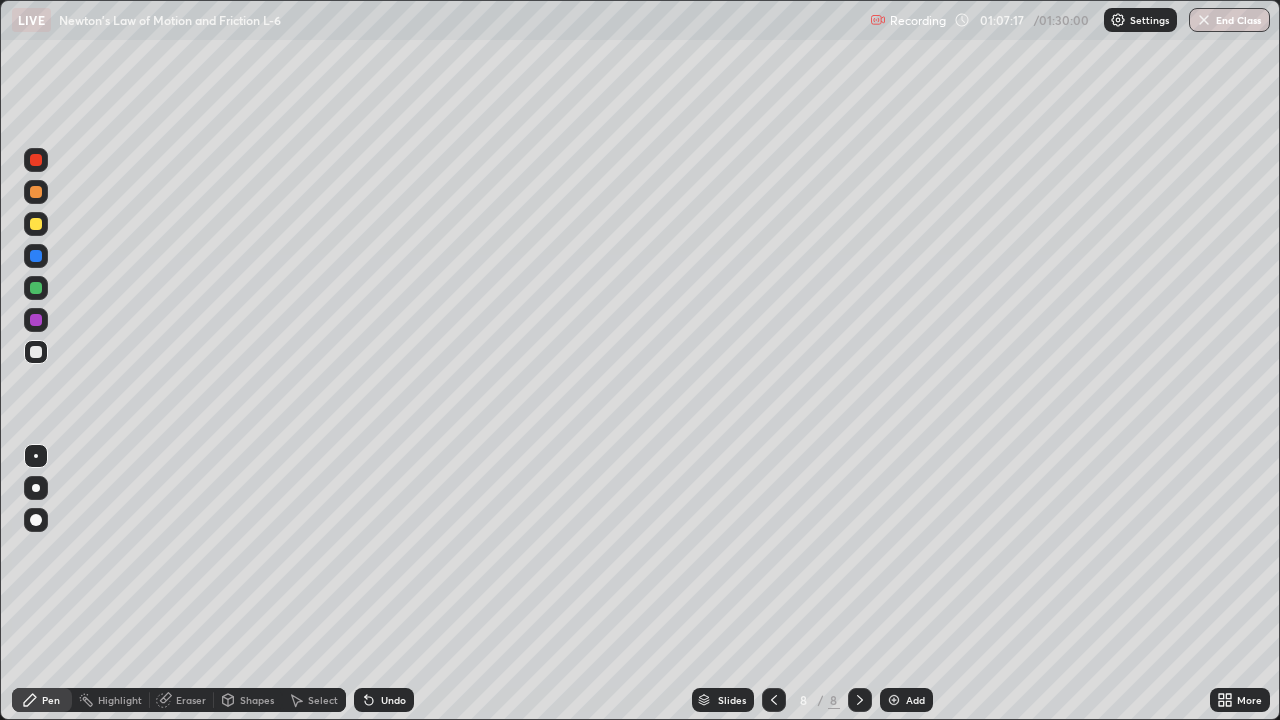 click on "Eraser" at bounding box center (191, 700) 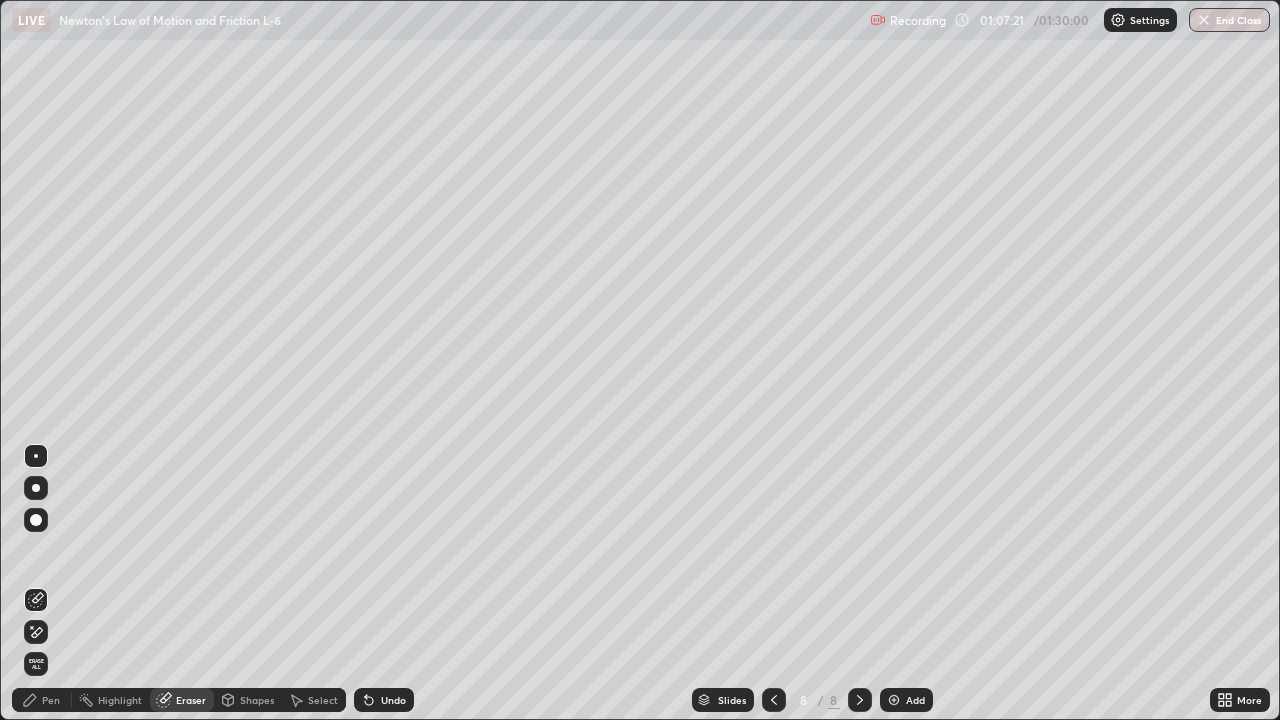 click on "Pen" at bounding box center [51, 700] 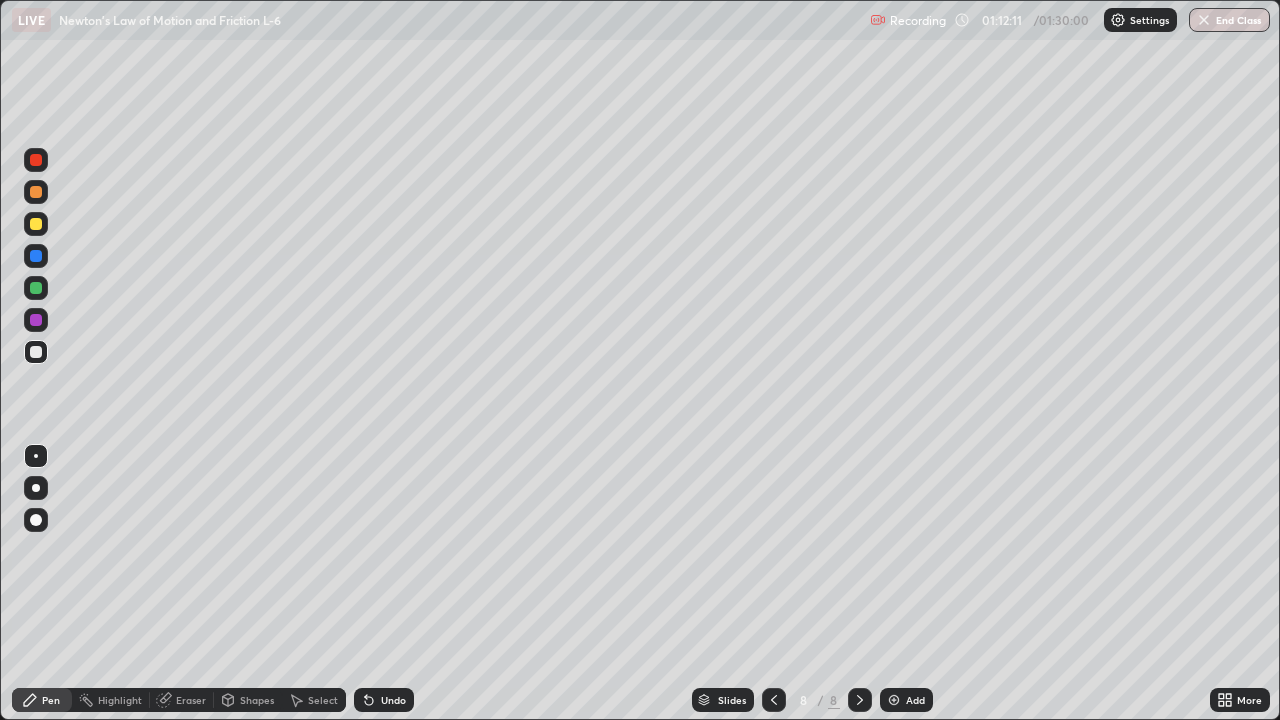 click at bounding box center (894, 700) 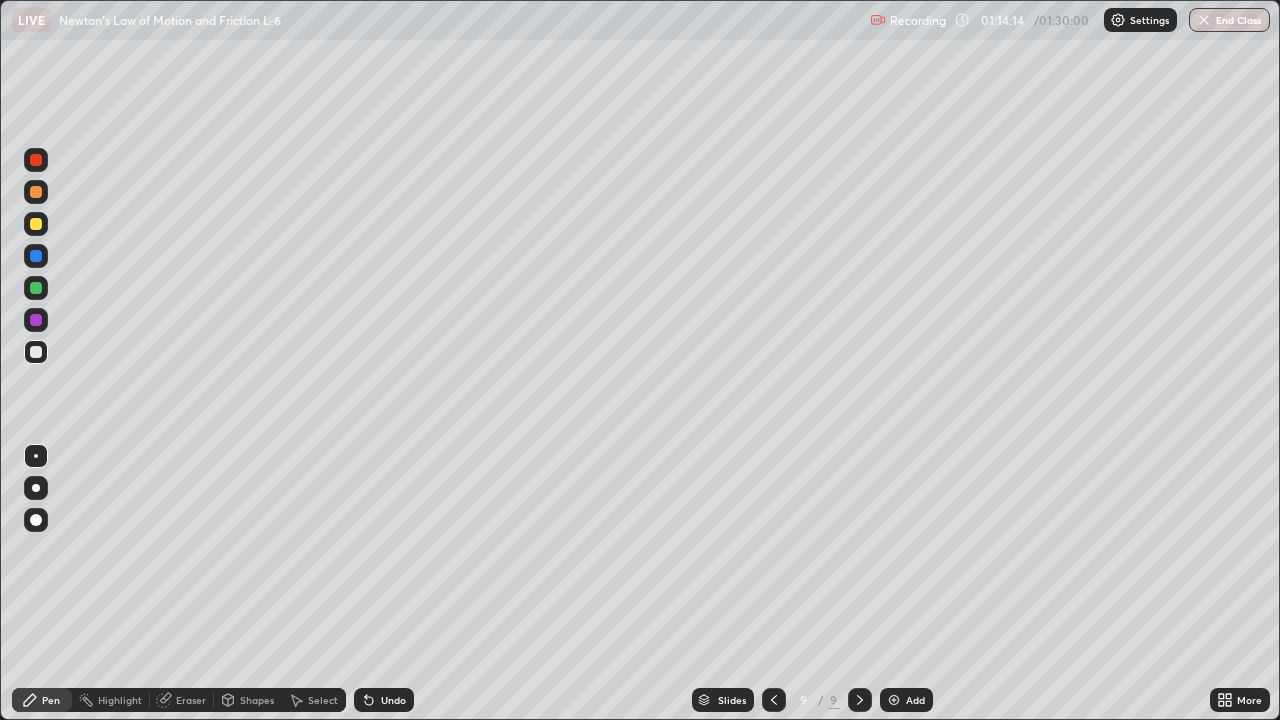 click on "Eraser" at bounding box center (191, 700) 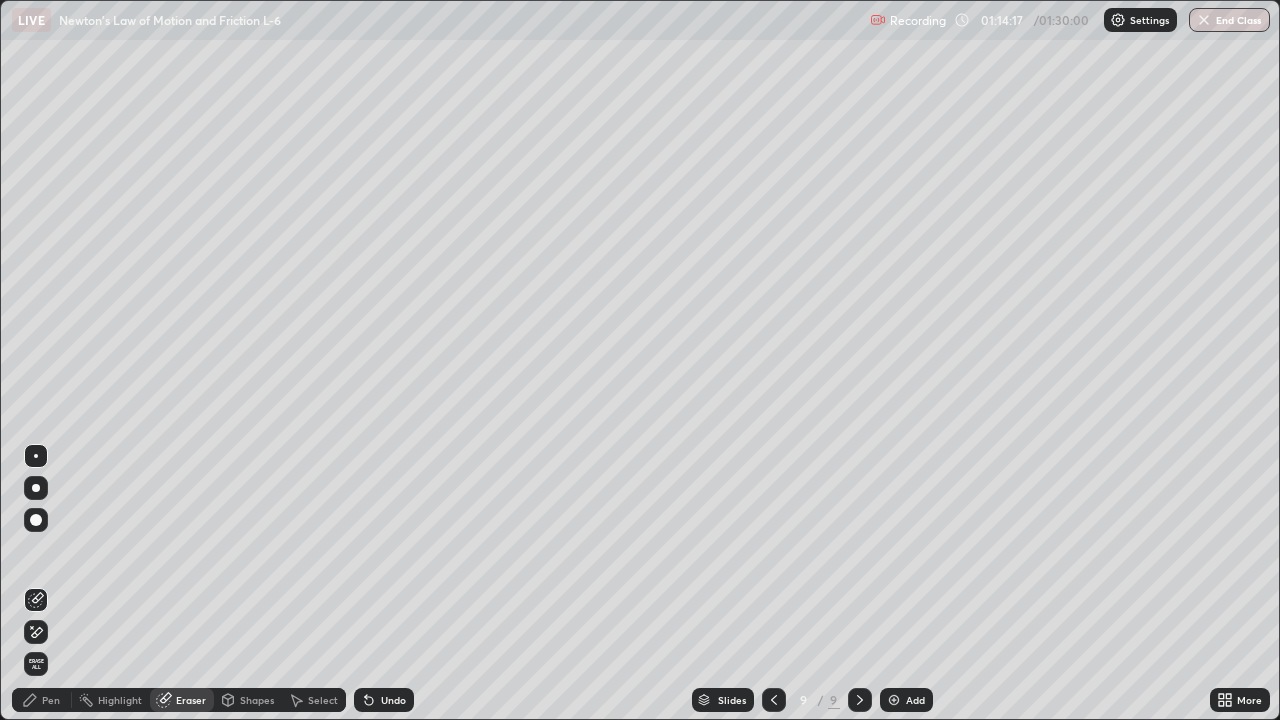 click on "Pen" at bounding box center (51, 700) 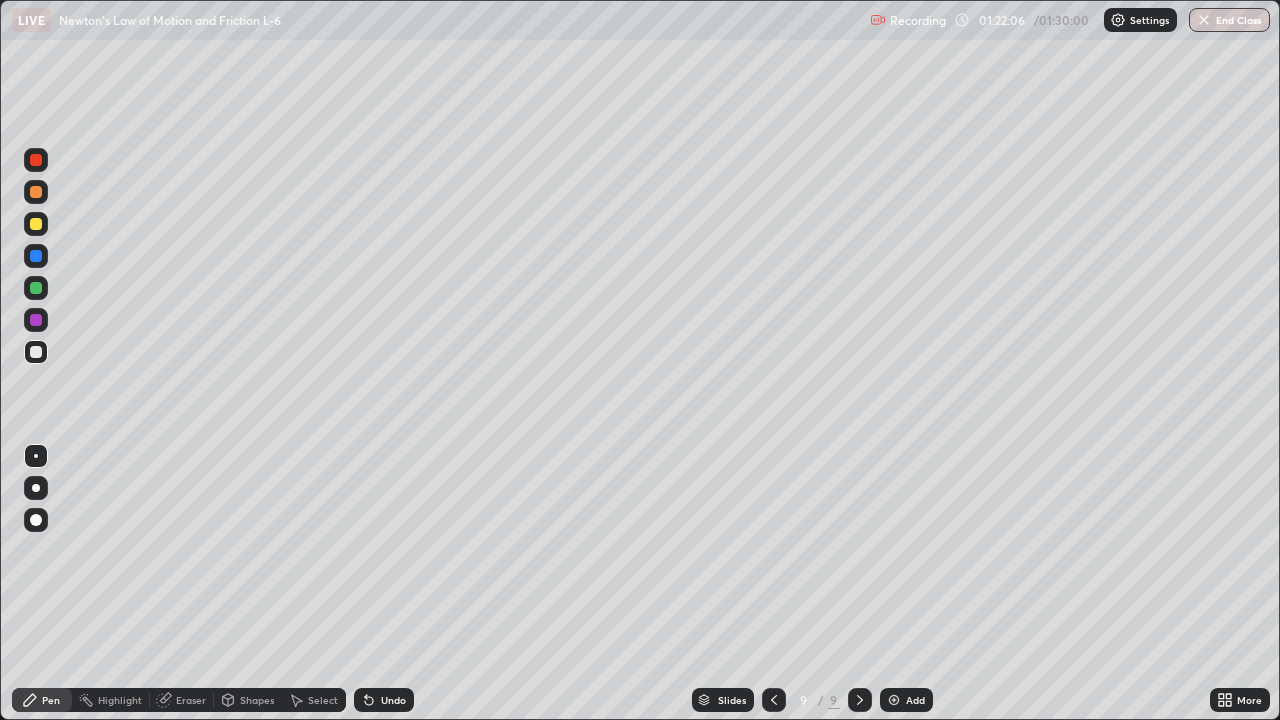 click on "End Class" at bounding box center [1229, 20] 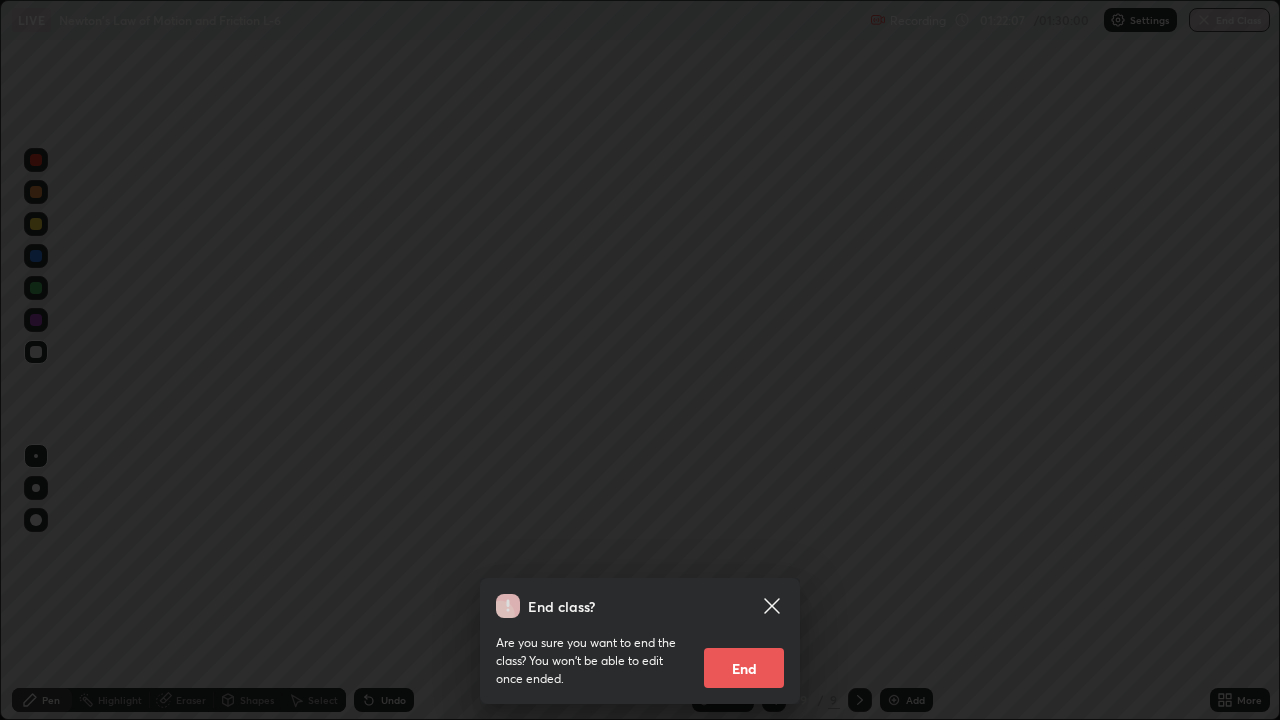 click on "End" at bounding box center [744, 668] 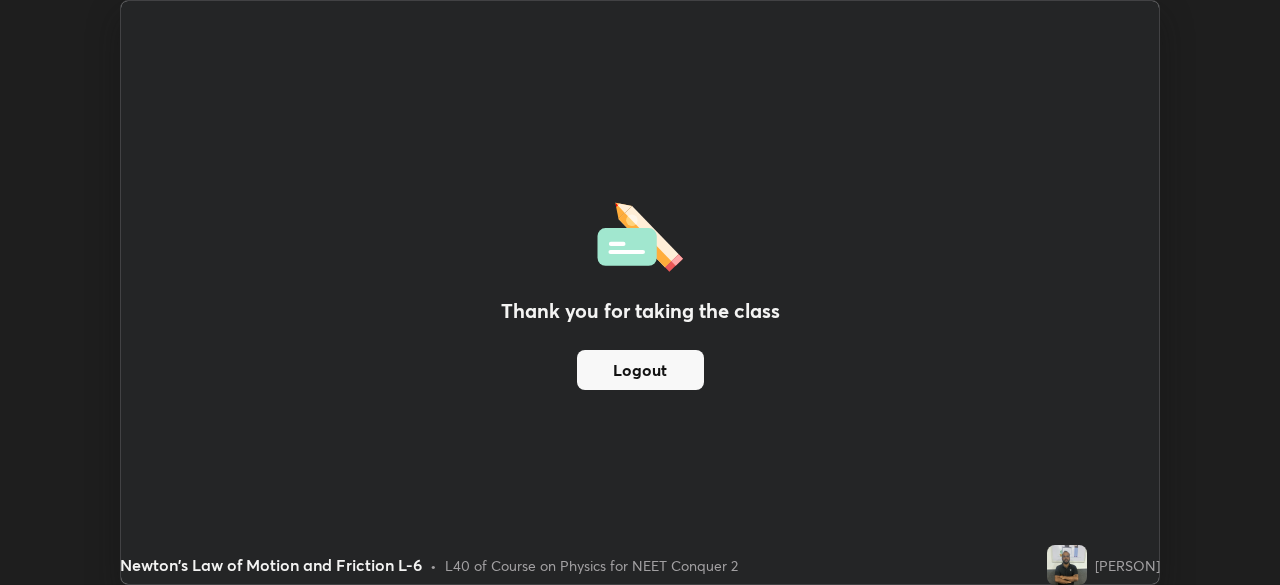 scroll, scrollTop: 585, scrollLeft: 1280, axis: both 